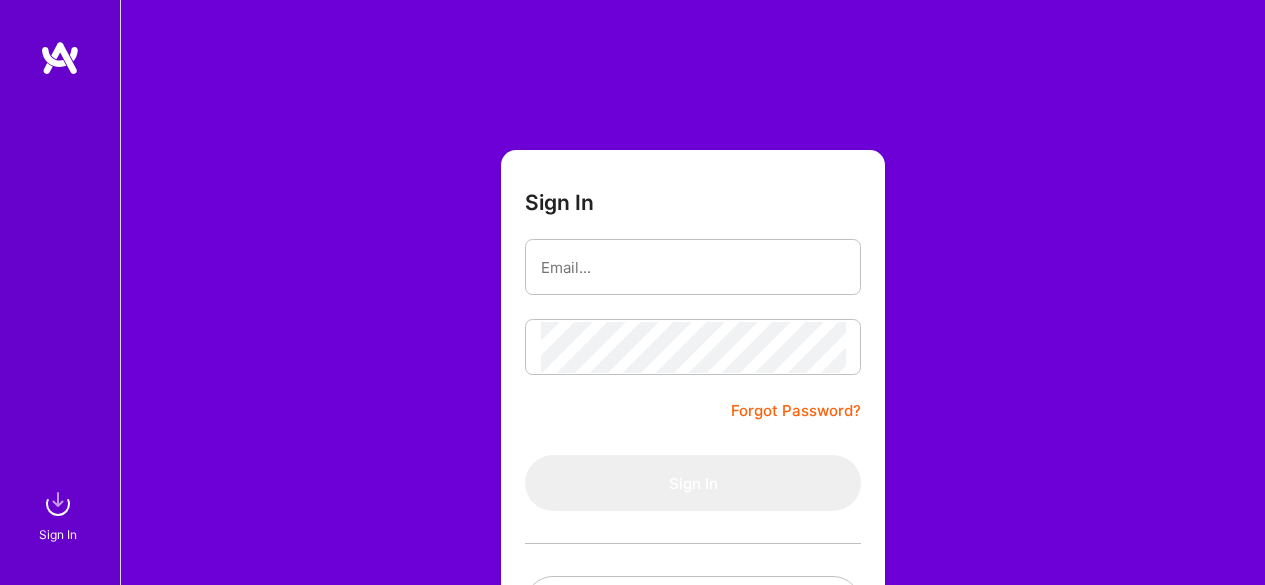 scroll, scrollTop: 0, scrollLeft: 0, axis: both 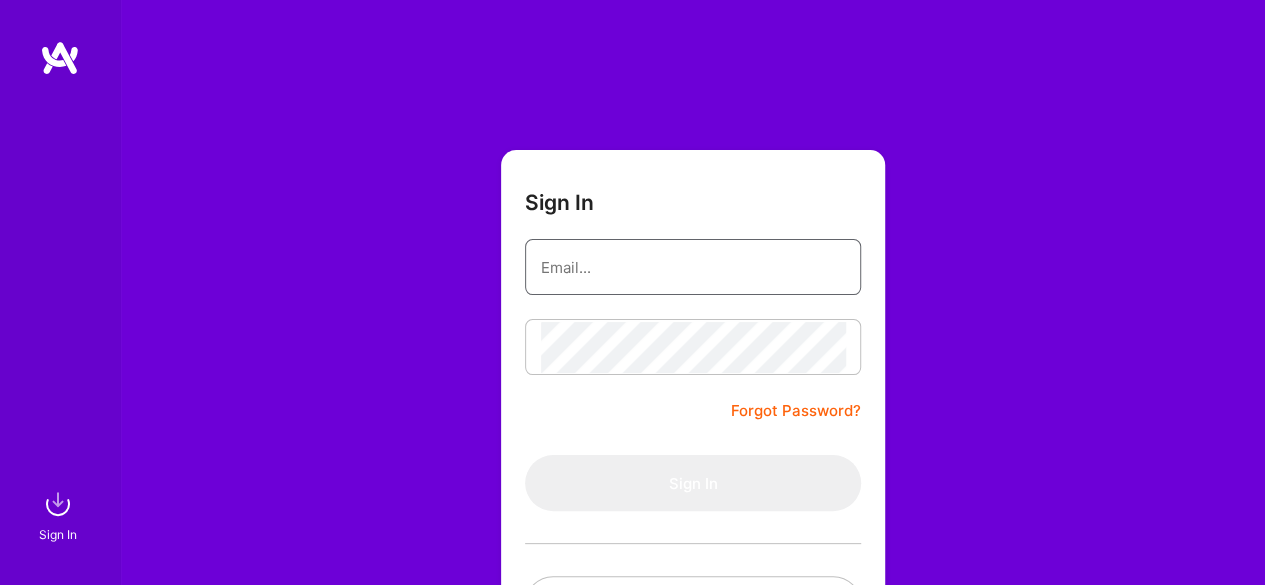 click at bounding box center [693, 267] 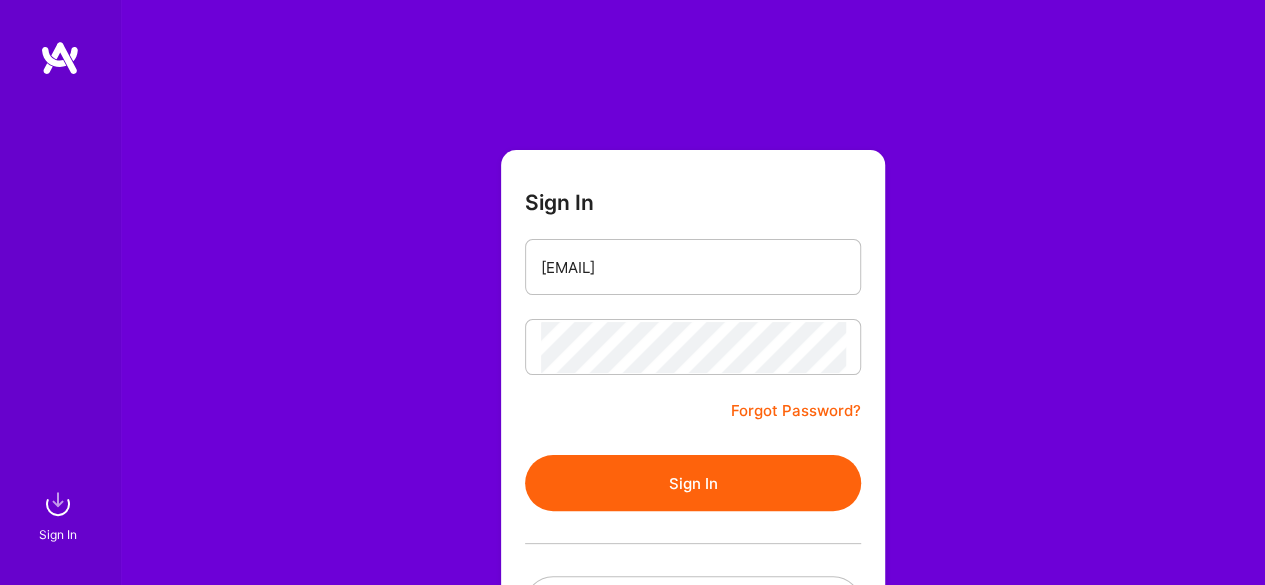 click on "Sign In" at bounding box center [693, 483] 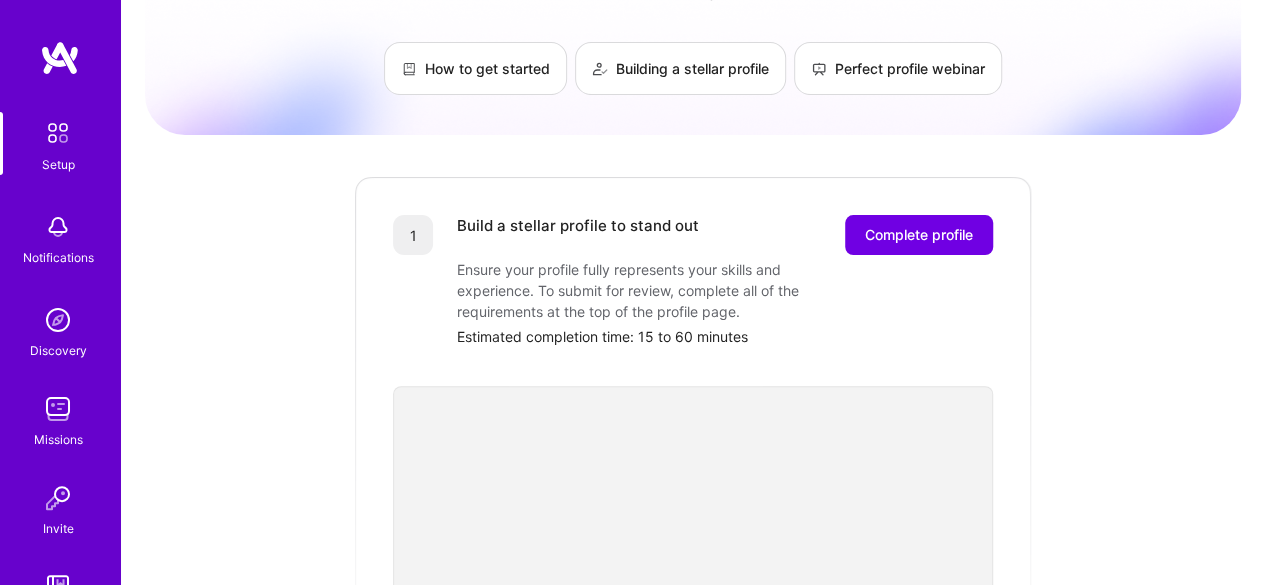 scroll, scrollTop: 102, scrollLeft: 0, axis: vertical 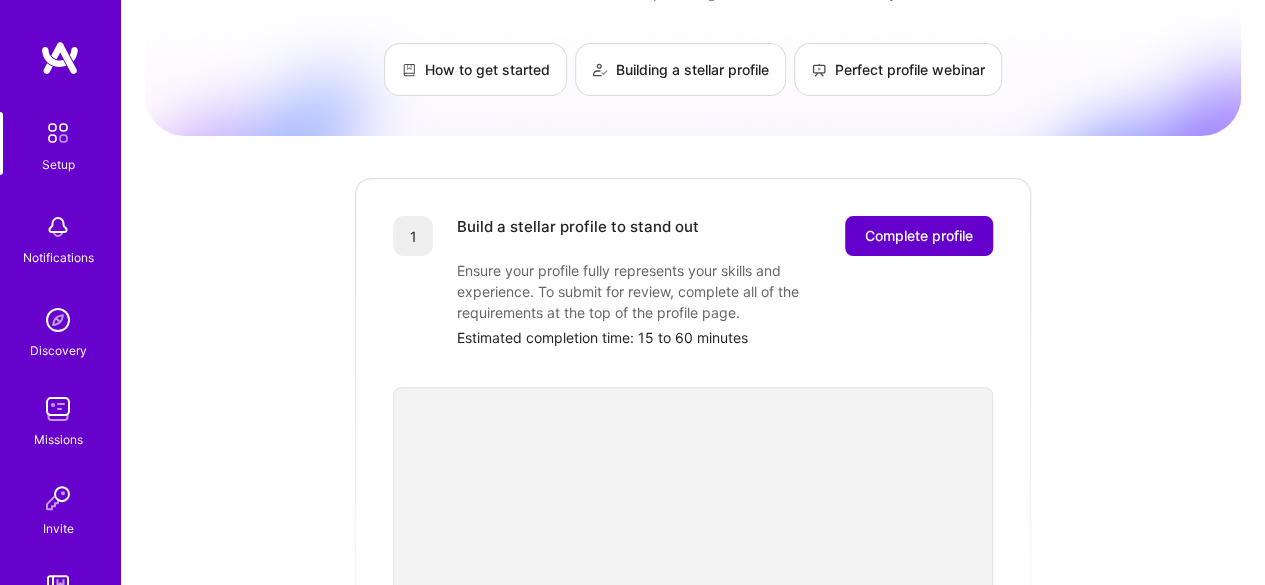 click on "Complete profile" at bounding box center [919, 236] 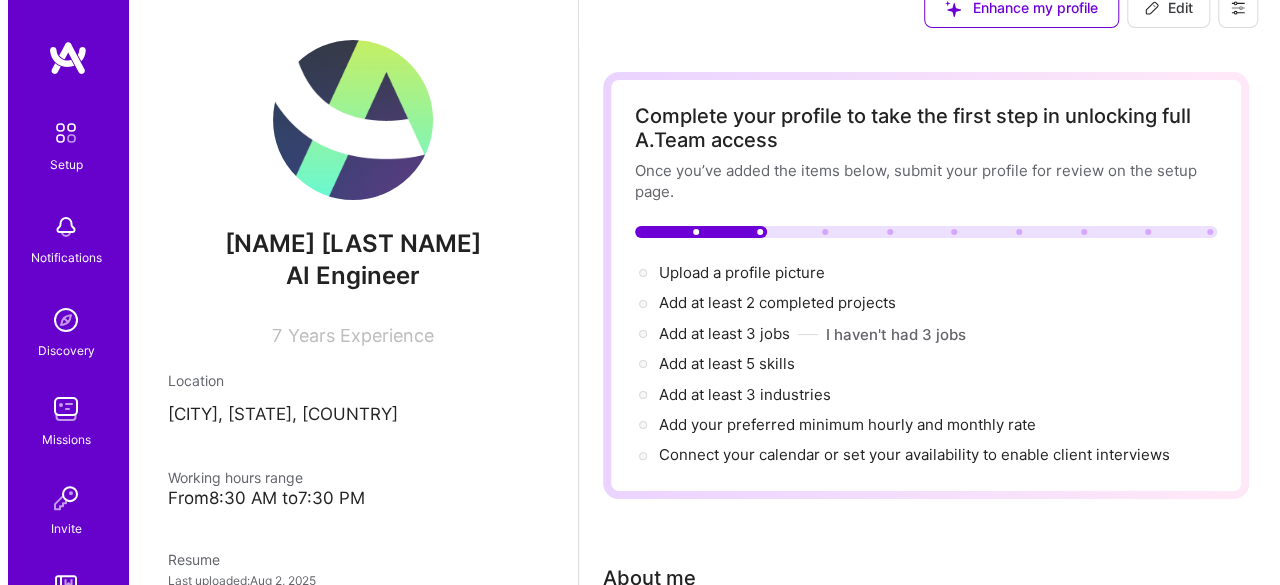 scroll, scrollTop: 33, scrollLeft: 0, axis: vertical 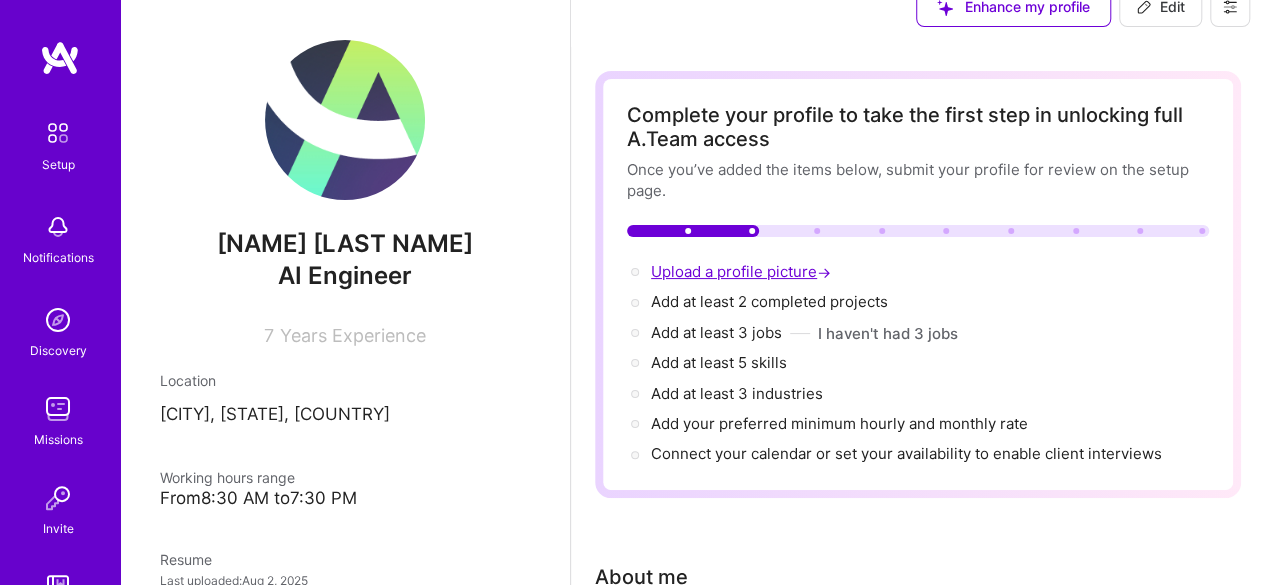 click on "Upload a profile picture  →" at bounding box center [743, 271] 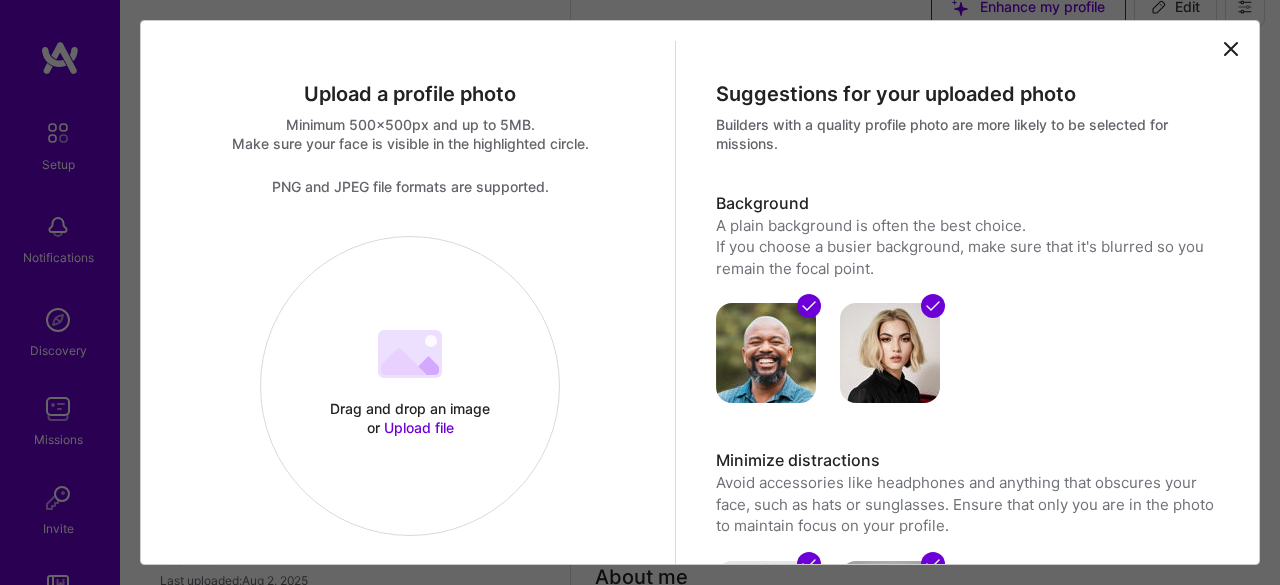 click on "Drag and drop an image or   Upload file Upload file" at bounding box center (410, 386) 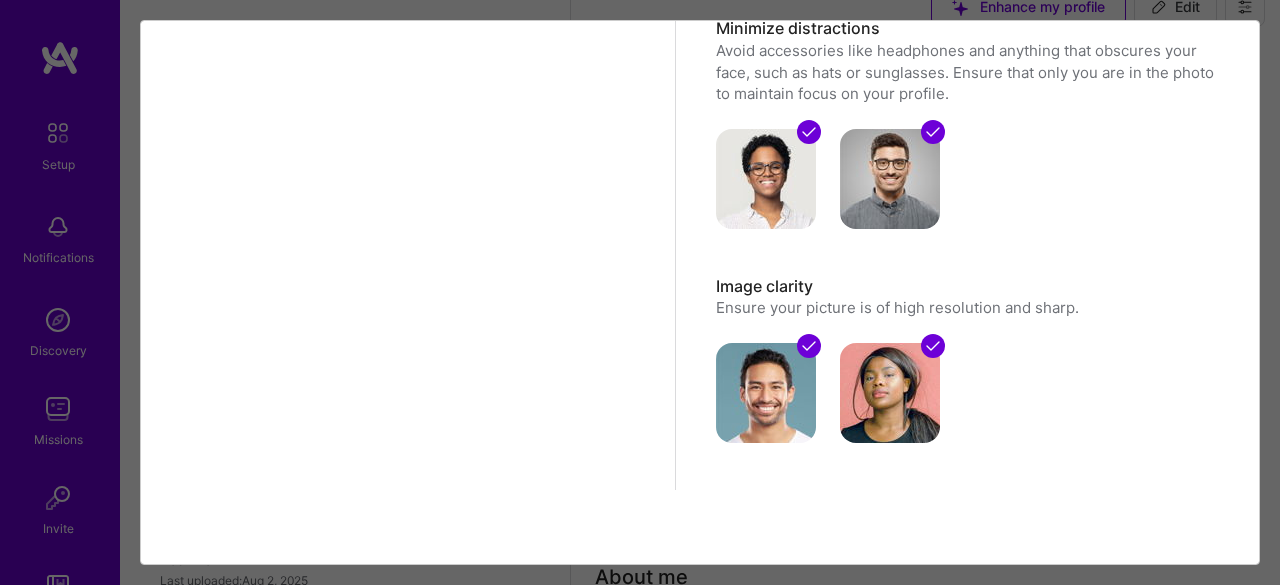 scroll, scrollTop: 0, scrollLeft: 0, axis: both 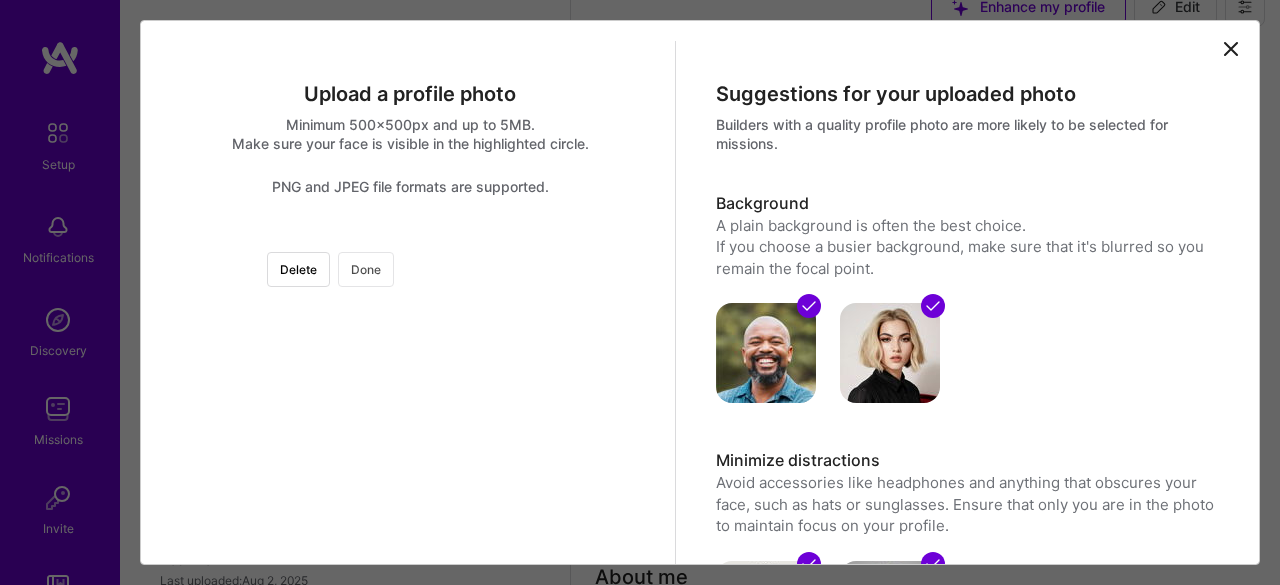 click on "Done" at bounding box center [366, 269] 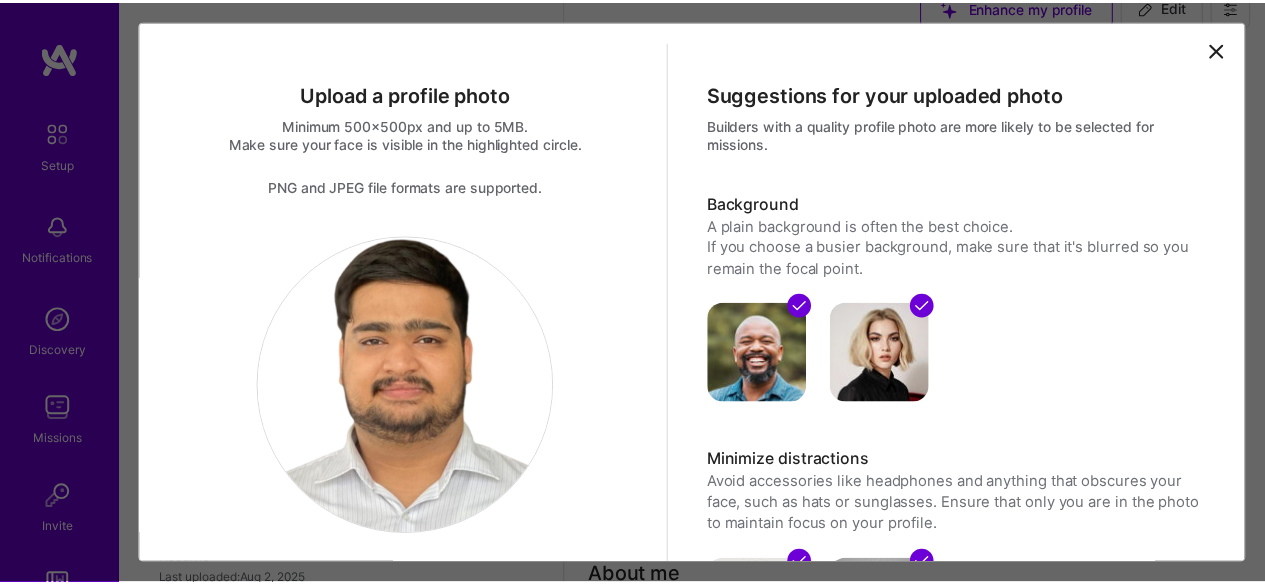 scroll, scrollTop: 432, scrollLeft: 0, axis: vertical 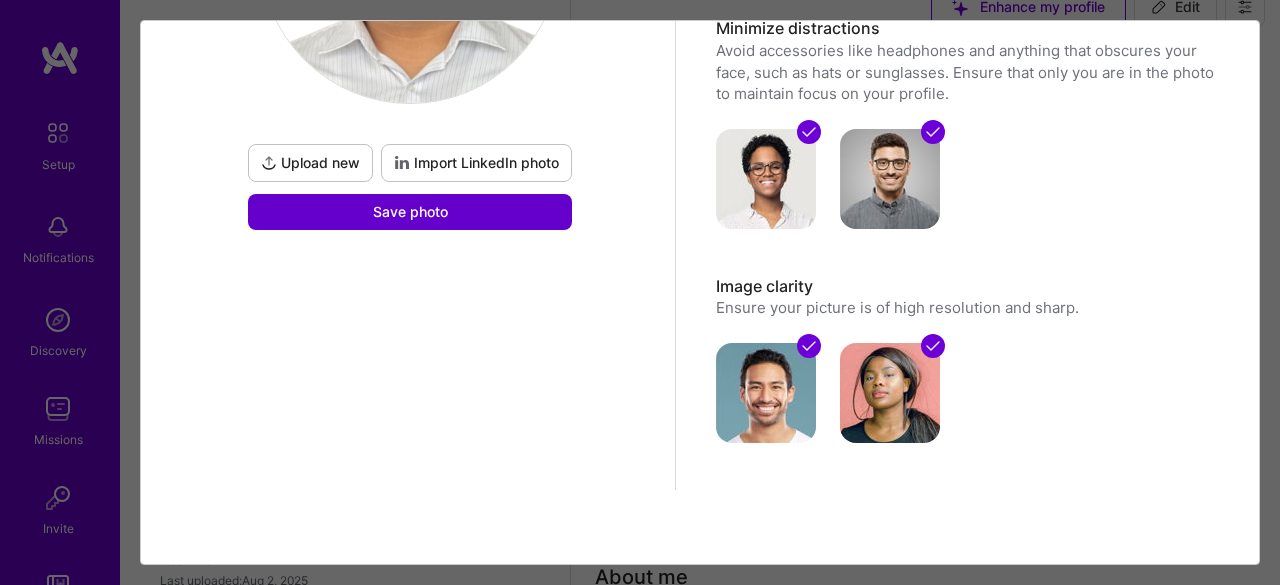 click on "Save photo" at bounding box center (410, 212) 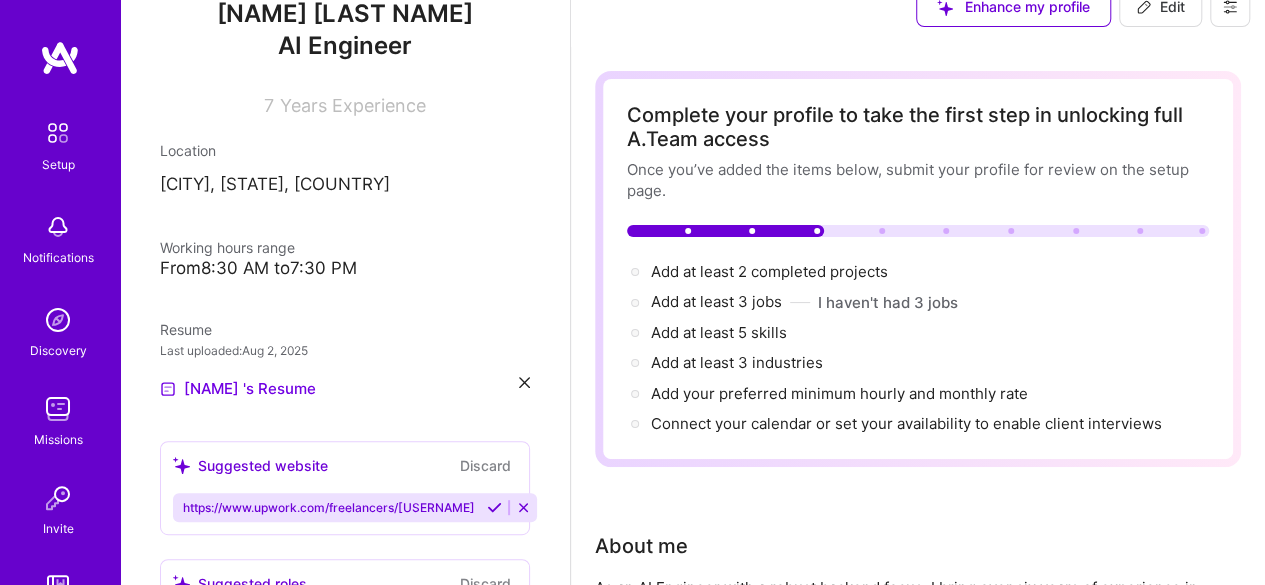 scroll, scrollTop: 231, scrollLeft: 0, axis: vertical 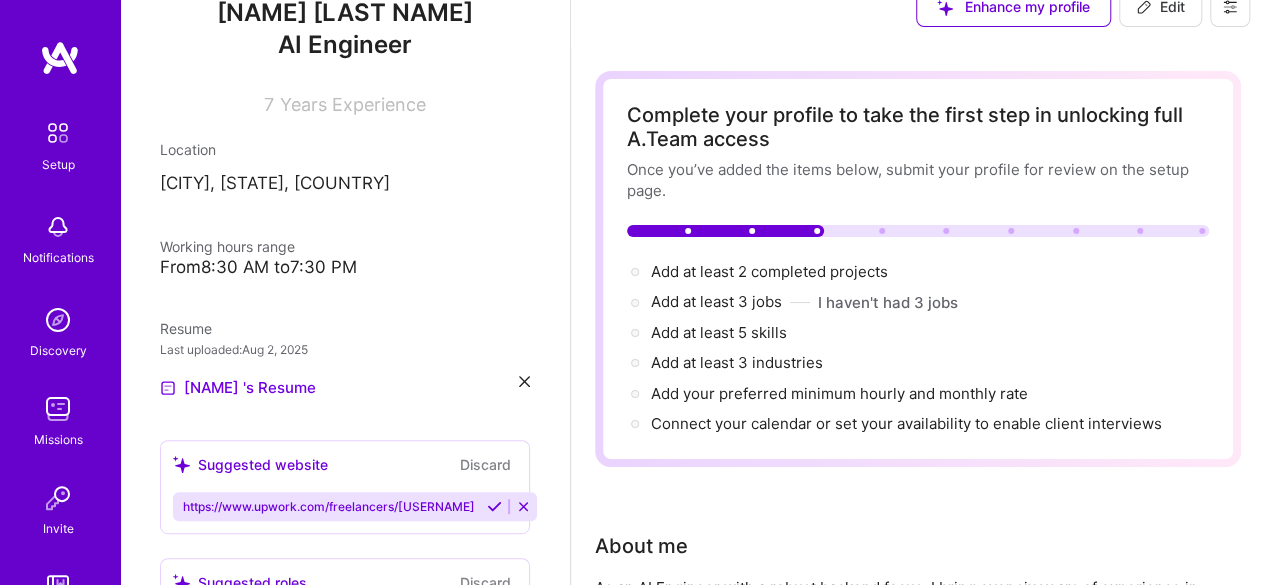 click at bounding box center (524, 381) 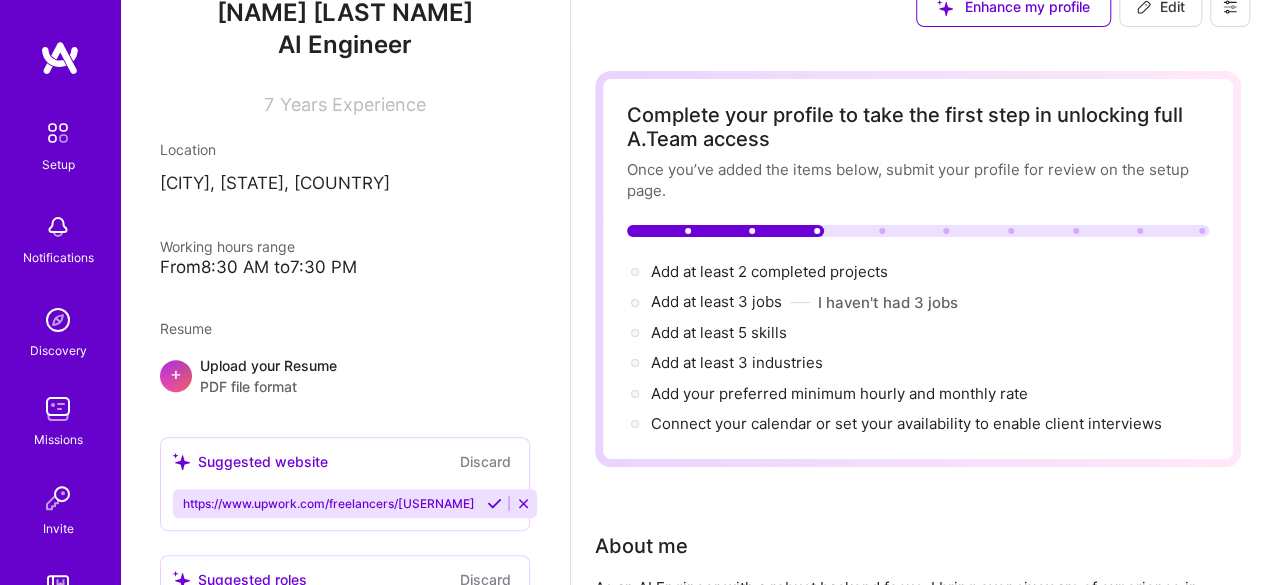 click on "Upload your Resume PDF file format" at bounding box center [268, 376] 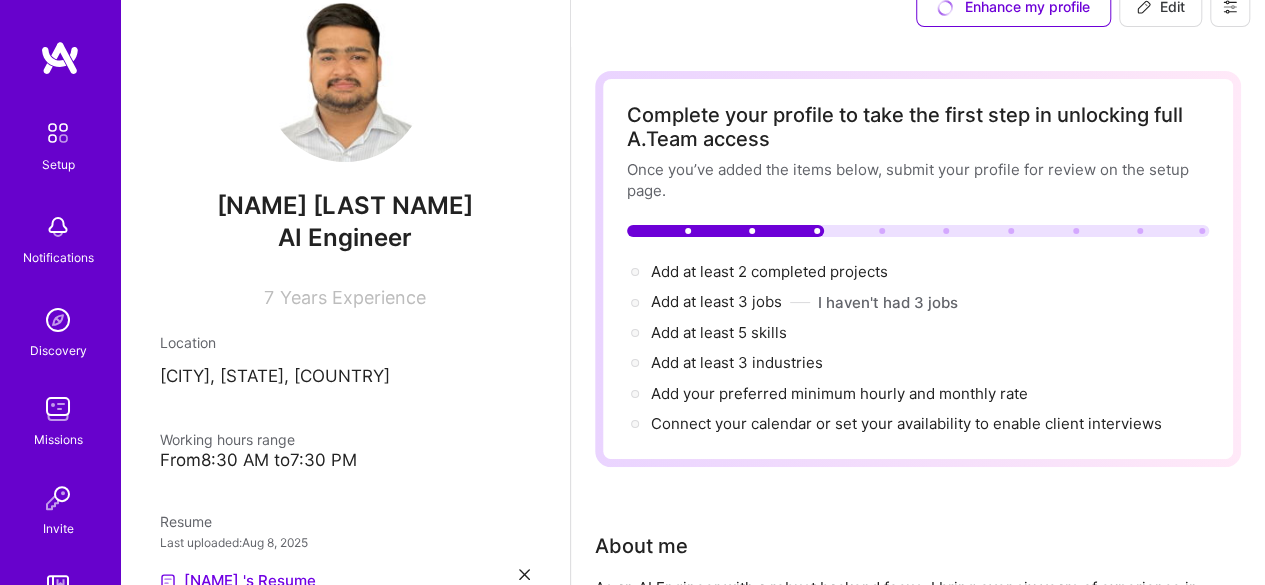 scroll, scrollTop: 31, scrollLeft: 0, axis: vertical 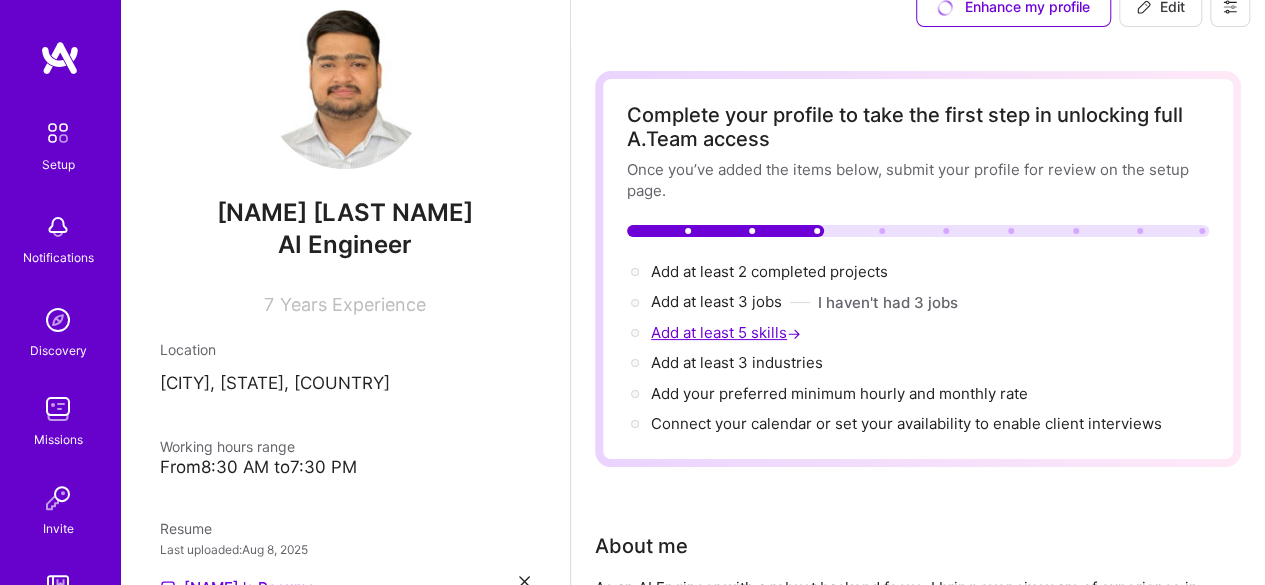 click on "Add at least 5 skills  →" at bounding box center [728, 332] 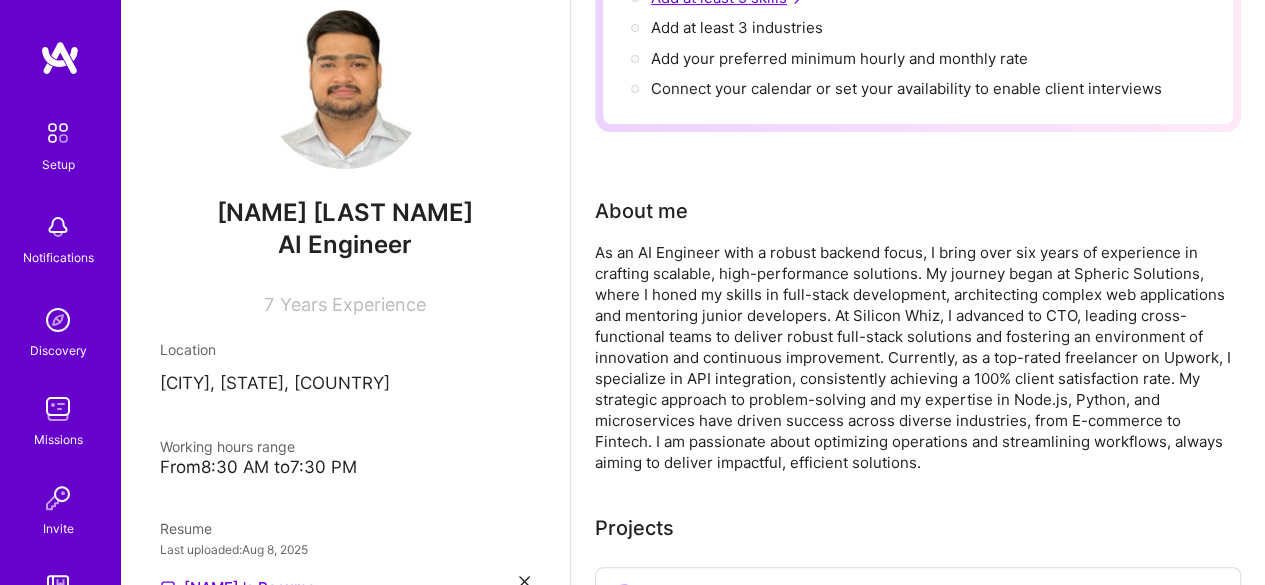 select on "US" 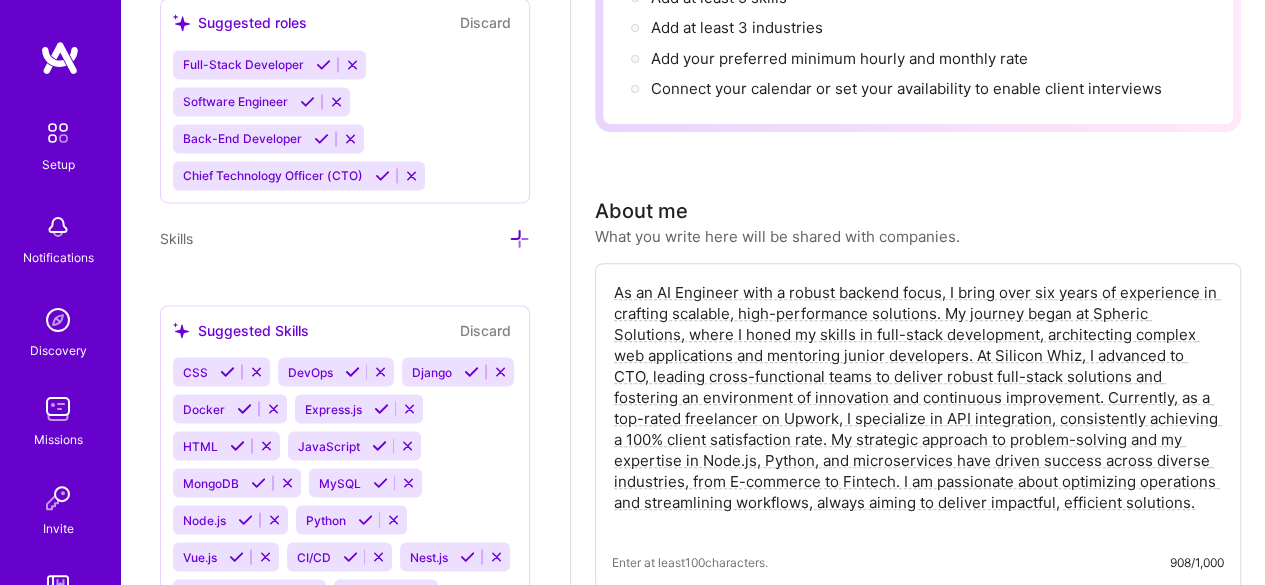scroll, scrollTop: 1790, scrollLeft: 0, axis: vertical 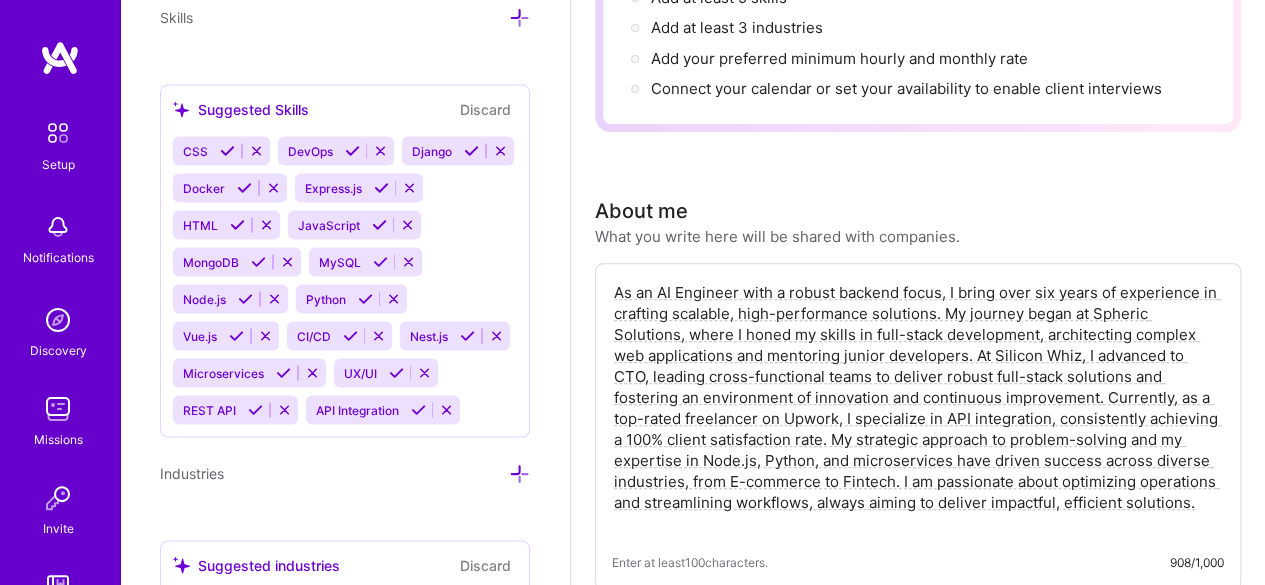 click at bounding box center [227, 150] 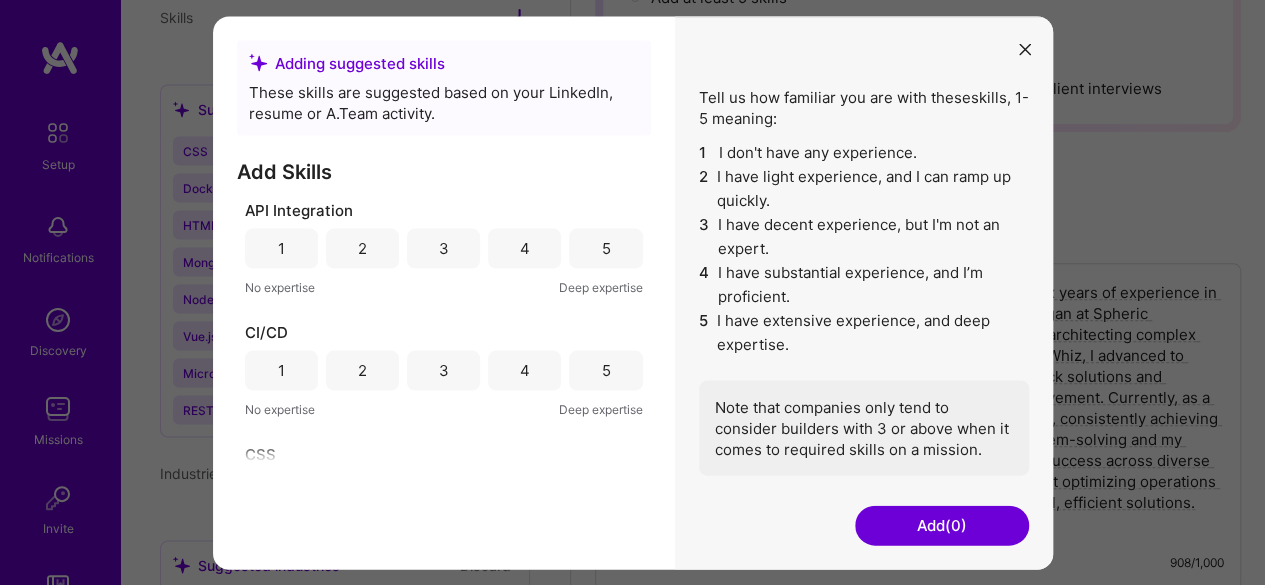 click on "5" at bounding box center (605, 248) 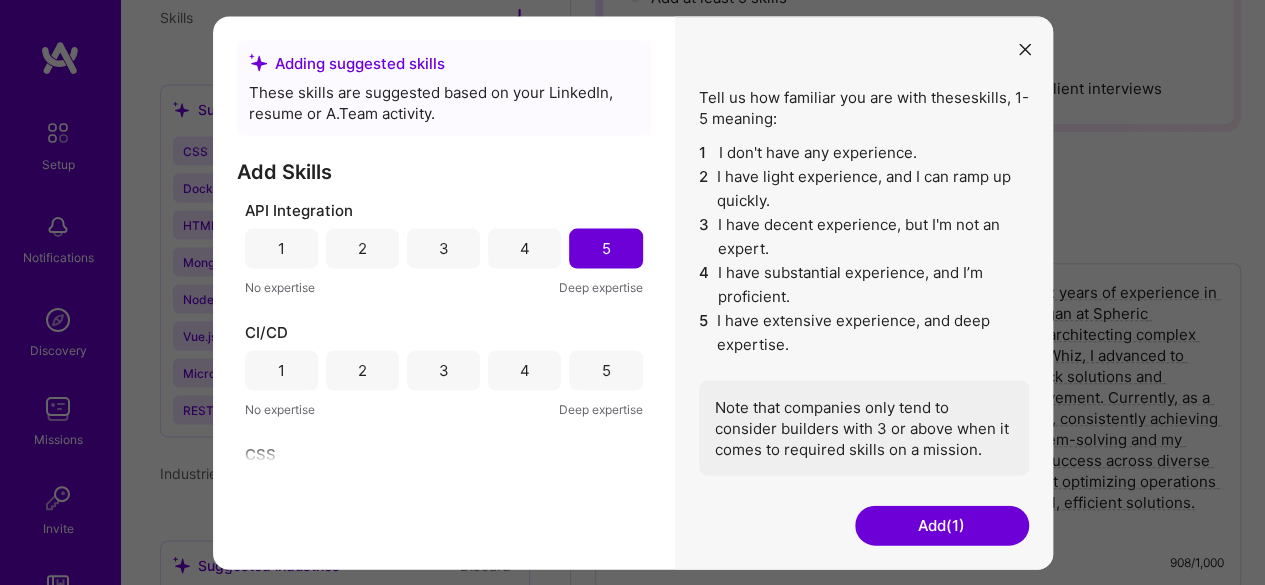 click on "5" at bounding box center [605, 370] 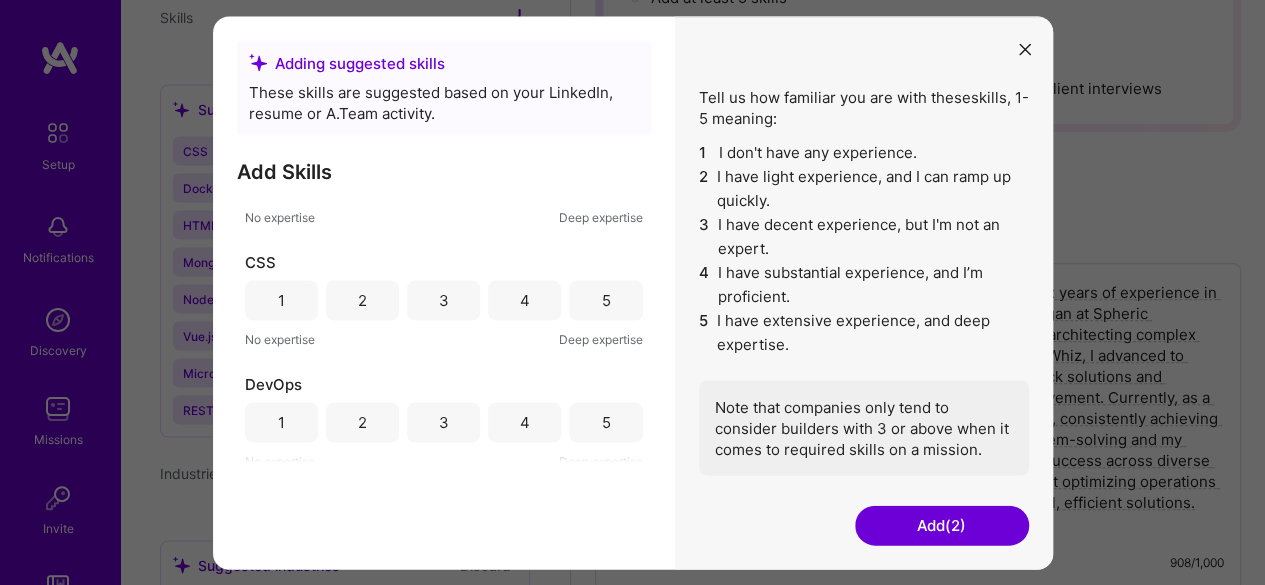 scroll, scrollTop: 193, scrollLeft: 0, axis: vertical 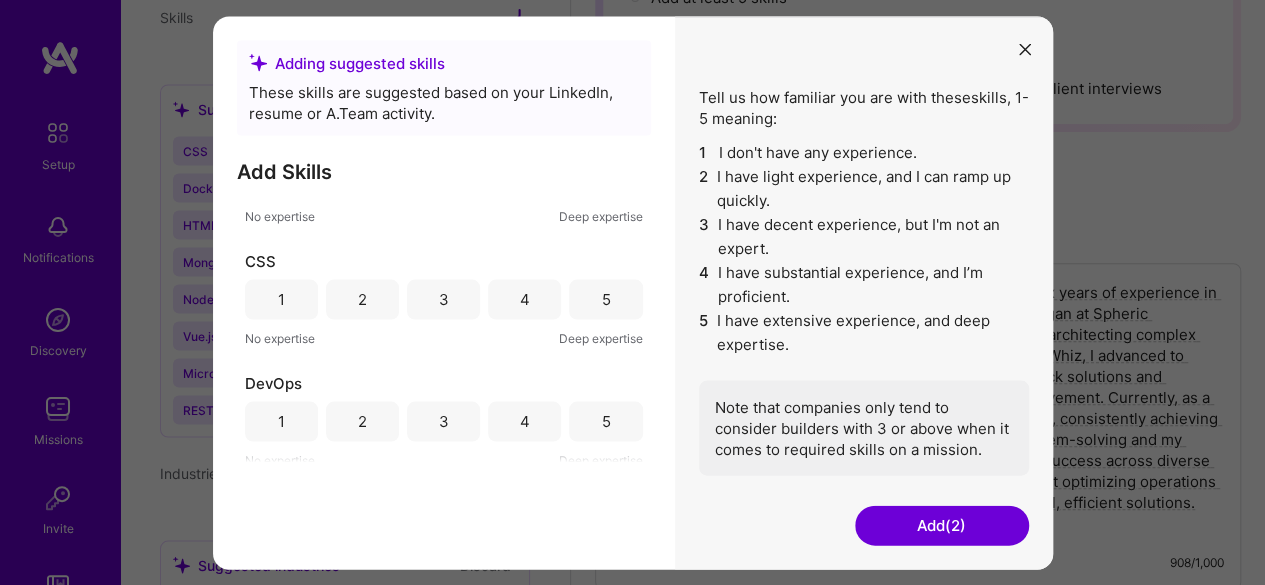 click on "5" at bounding box center [605, 299] 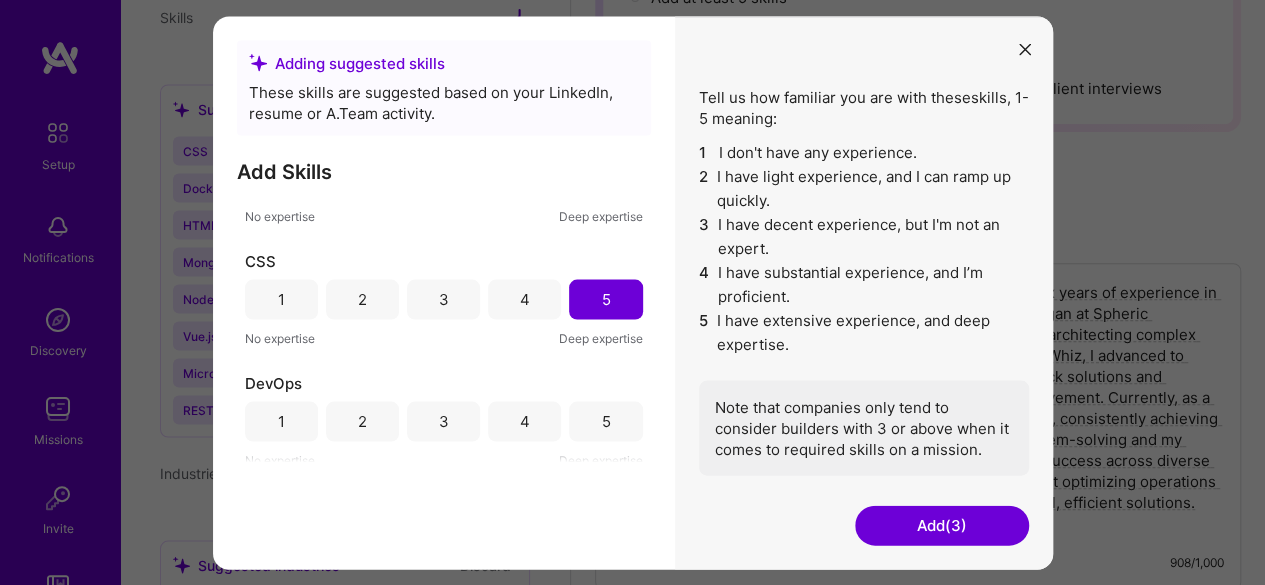 click on "5" at bounding box center [605, 421] 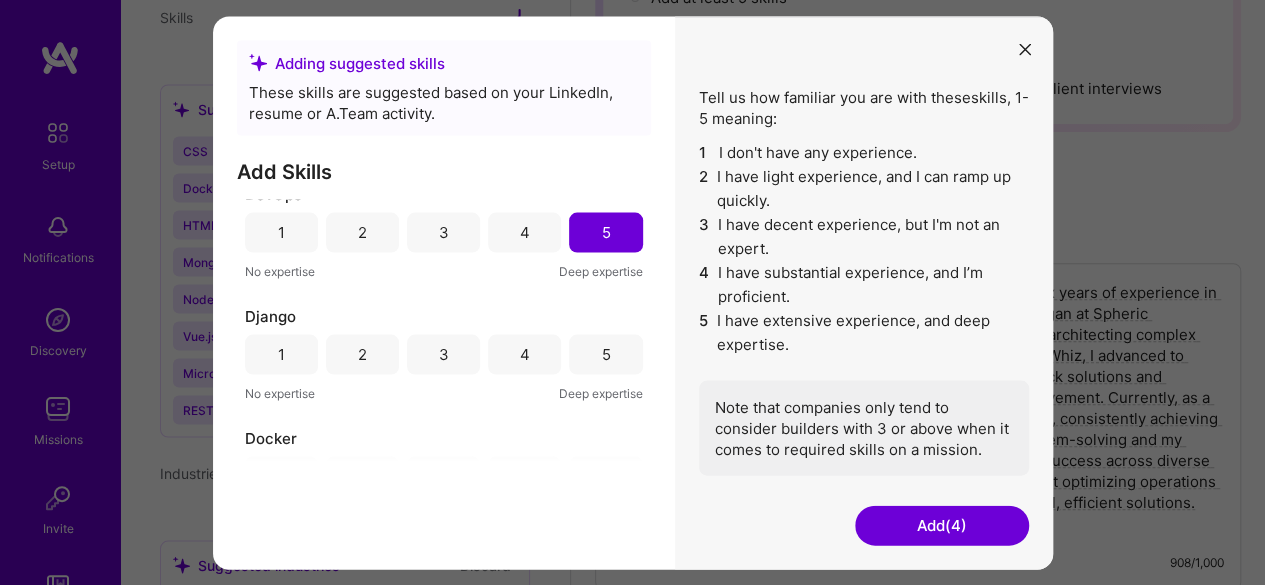 scroll, scrollTop: 413, scrollLeft: 0, axis: vertical 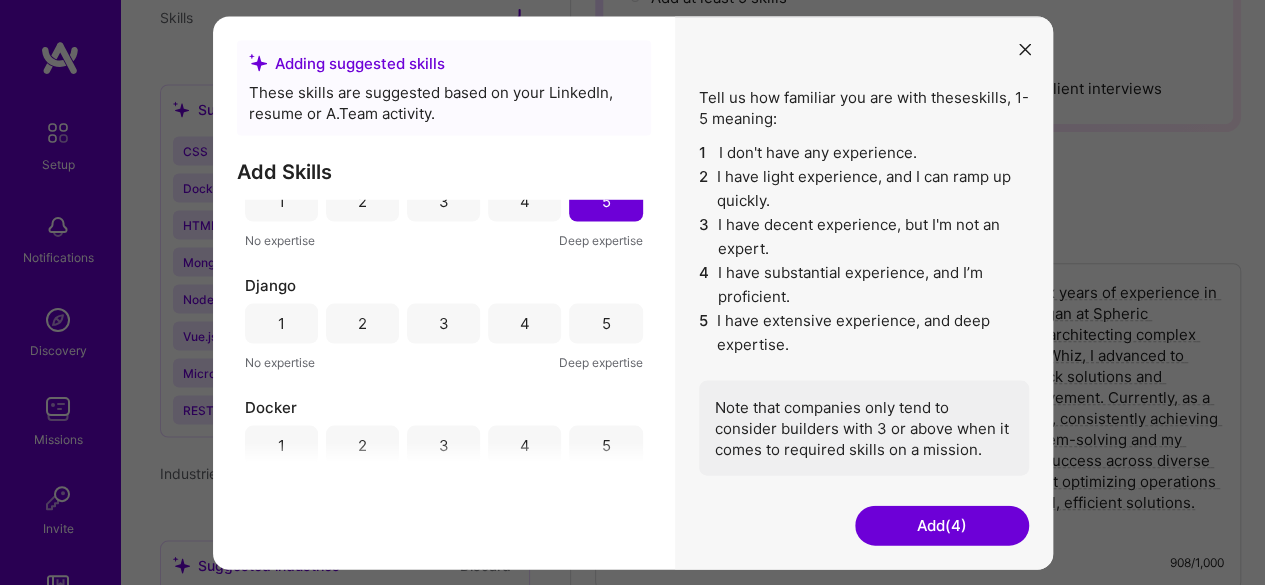click on "5" at bounding box center [605, 323] 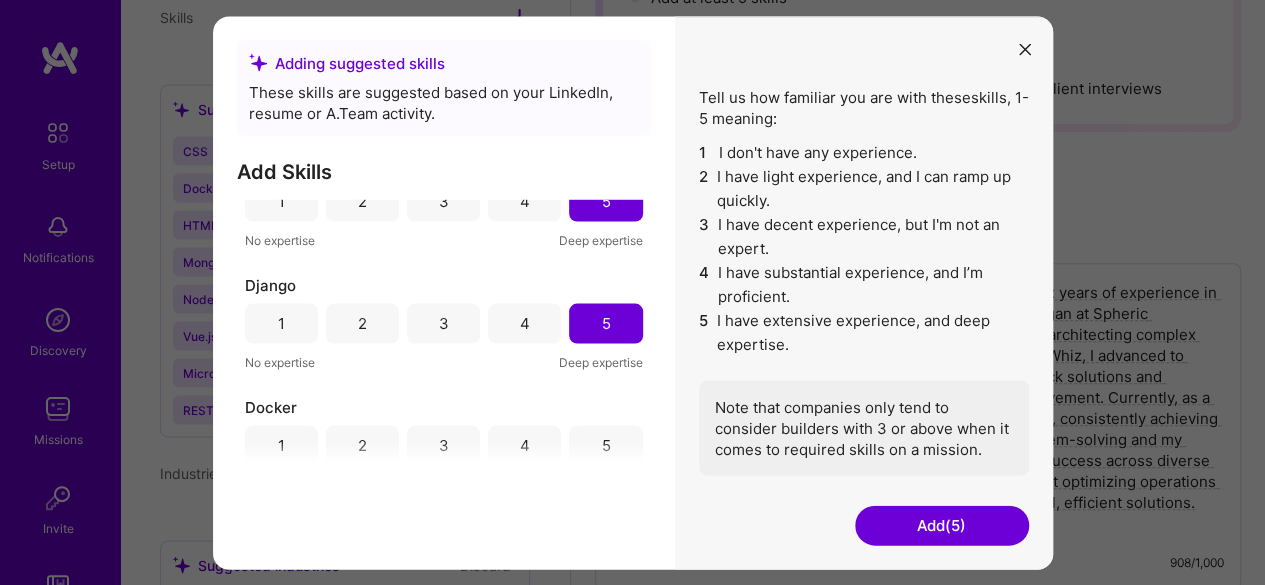 click on "5" at bounding box center [605, 445] 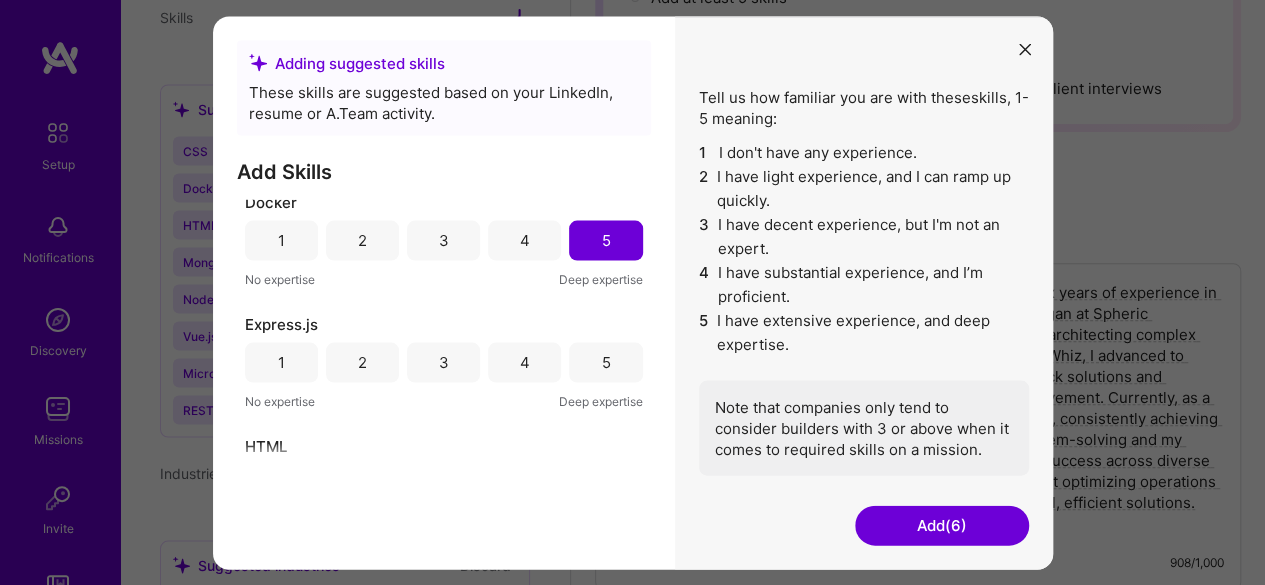 scroll, scrollTop: 620, scrollLeft: 0, axis: vertical 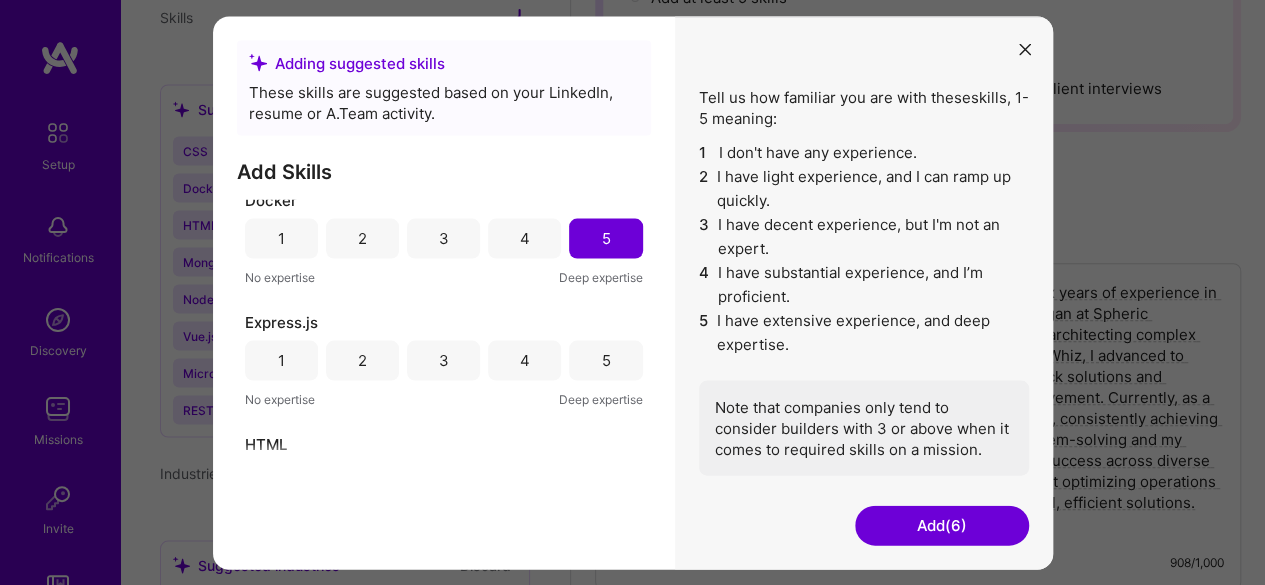 click on "5" at bounding box center (605, 360) 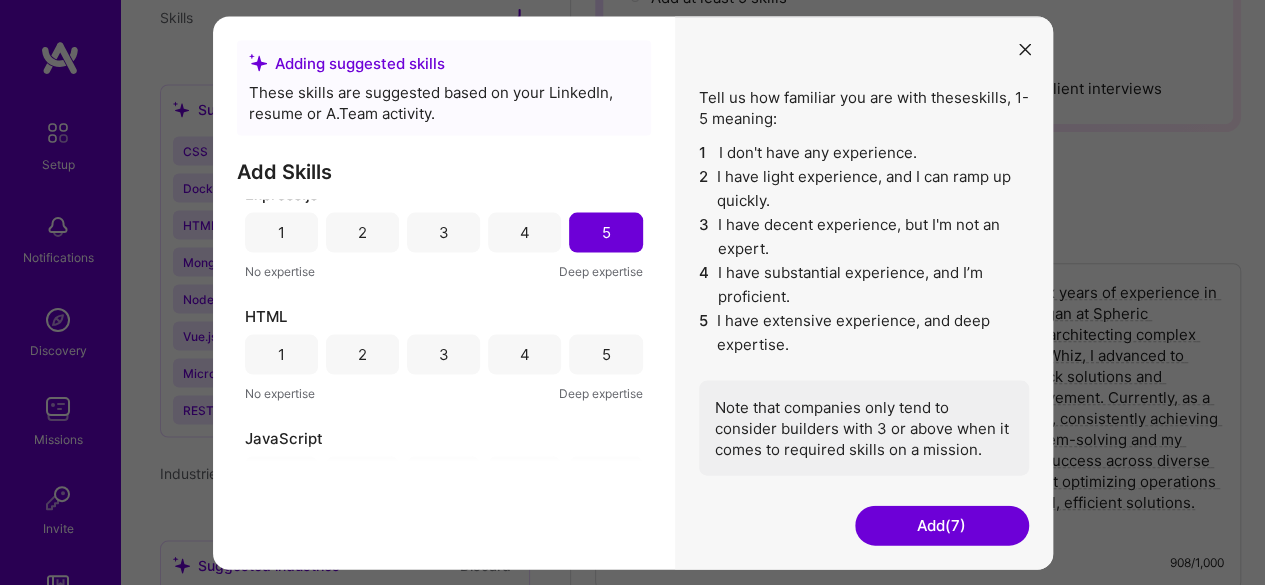 scroll, scrollTop: 749, scrollLeft: 0, axis: vertical 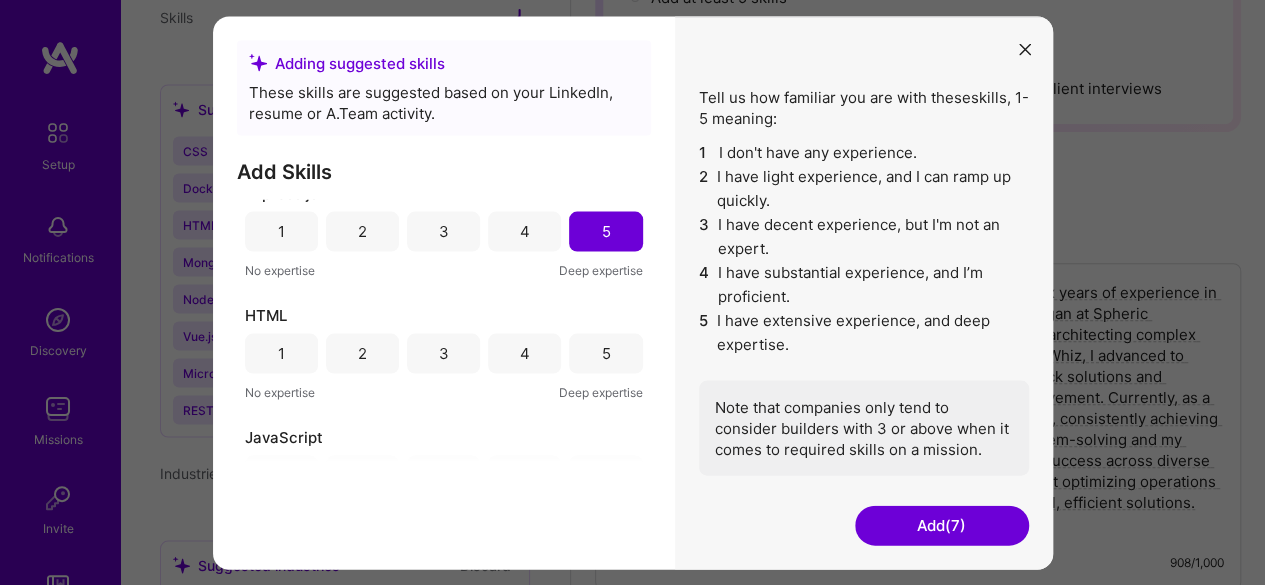click on "5" at bounding box center [605, 353] 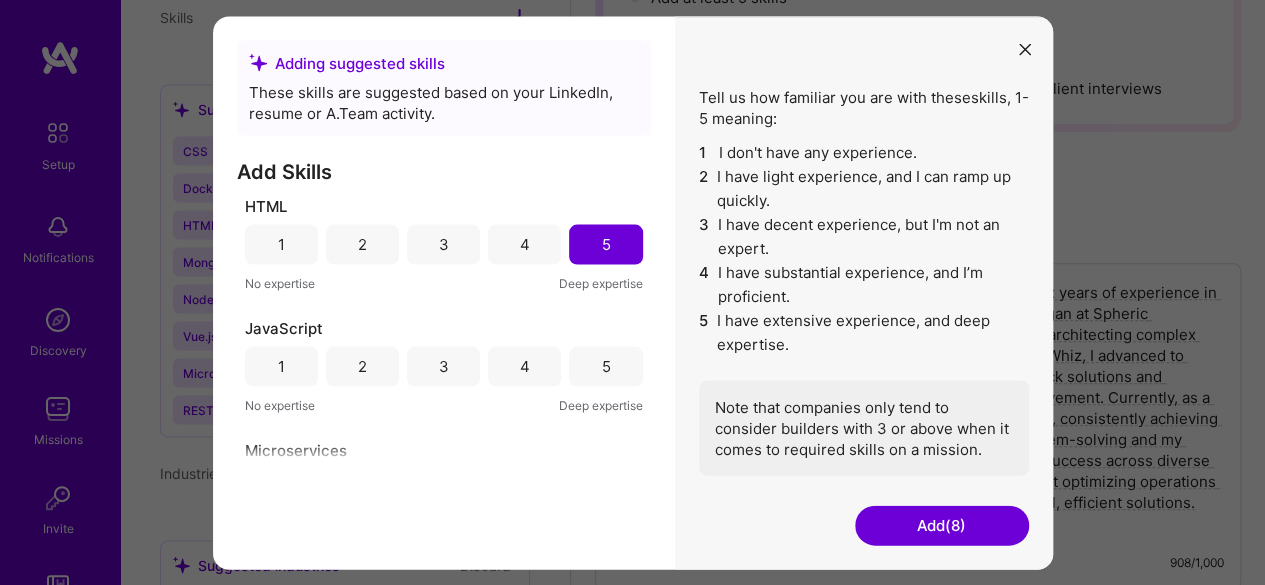 scroll, scrollTop: 870, scrollLeft: 0, axis: vertical 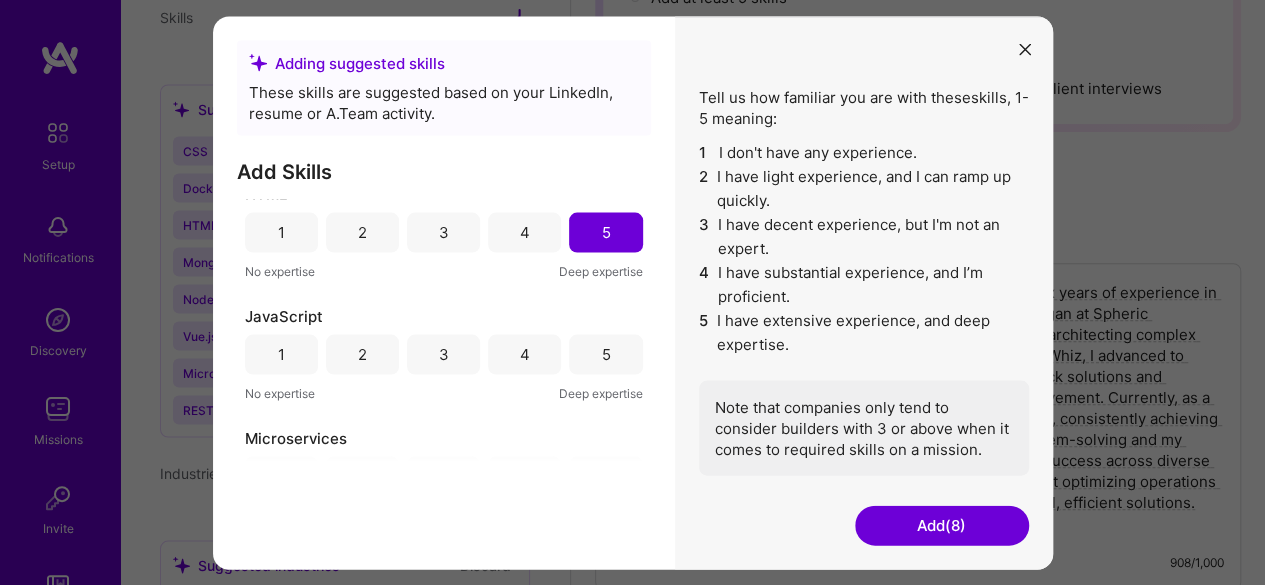 click on "5" at bounding box center [605, 354] 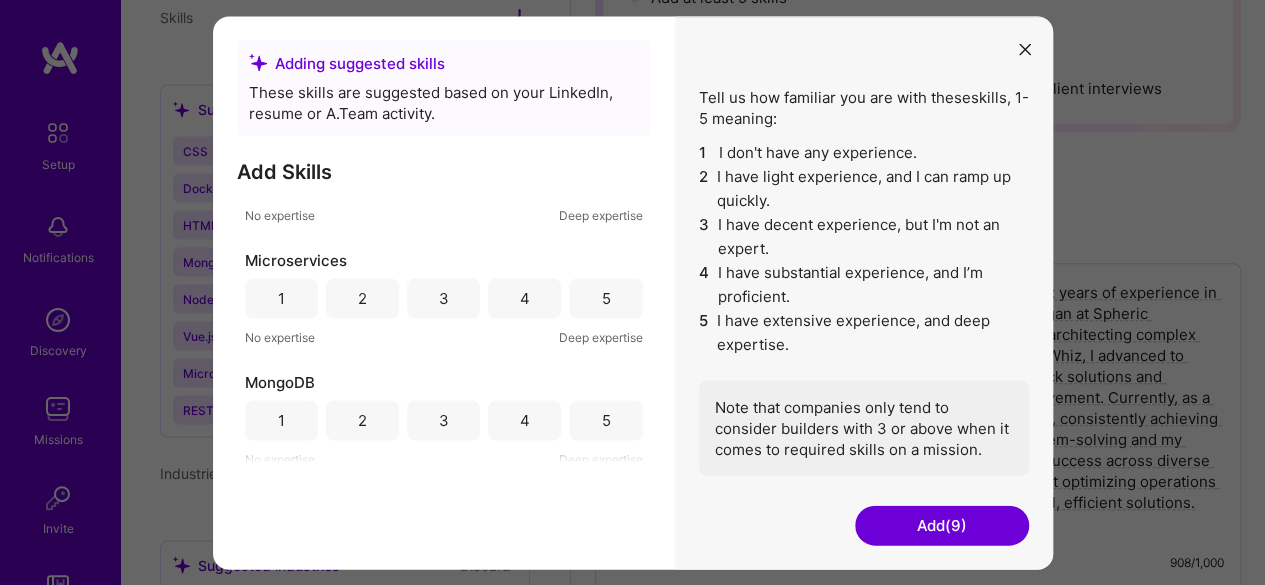 scroll, scrollTop: 1075, scrollLeft: 0, axis: vertical 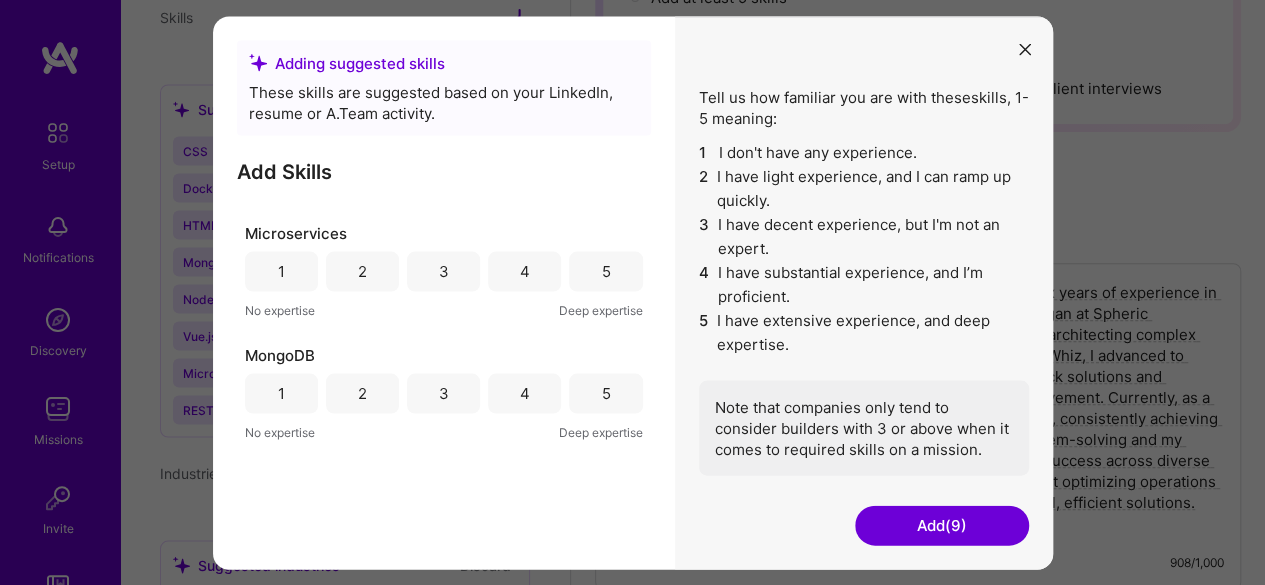 click on "5" at bounding box center (605, 271) 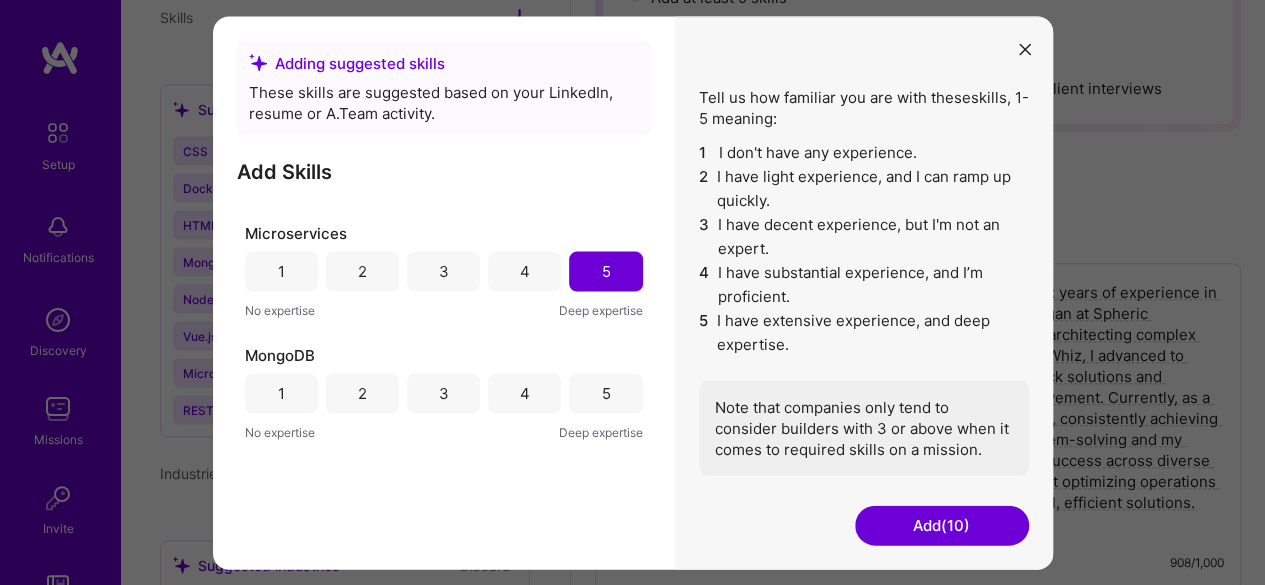 click on "5" at bounding box center (605, 393) 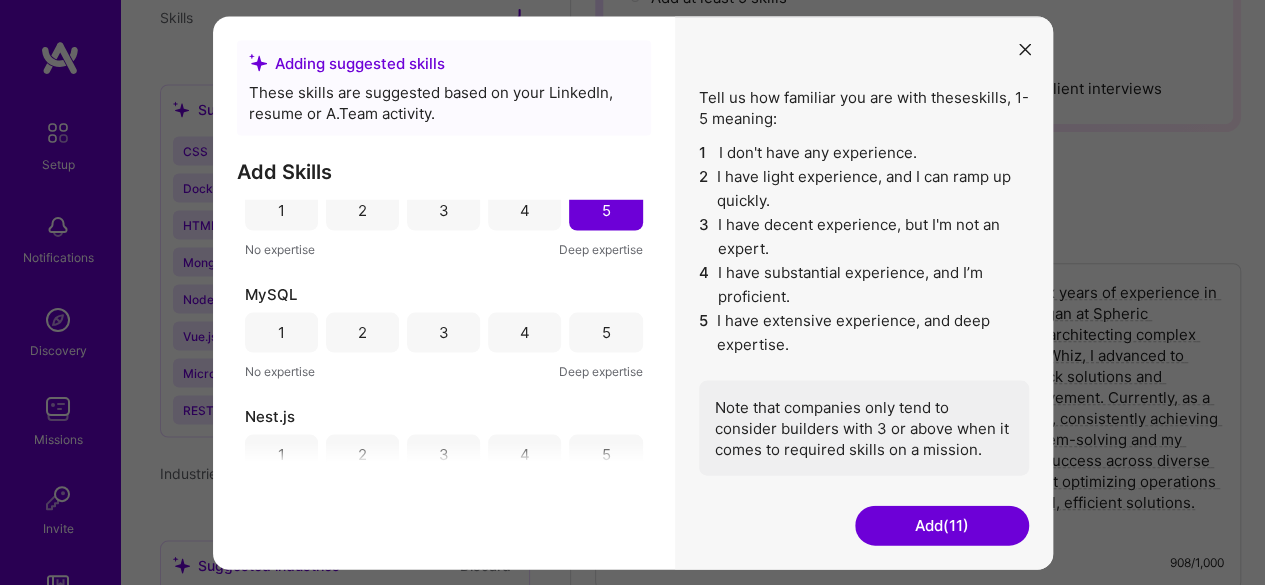 scroll, scrollTop: 1260, scrollLeft: 0, axis: vertical 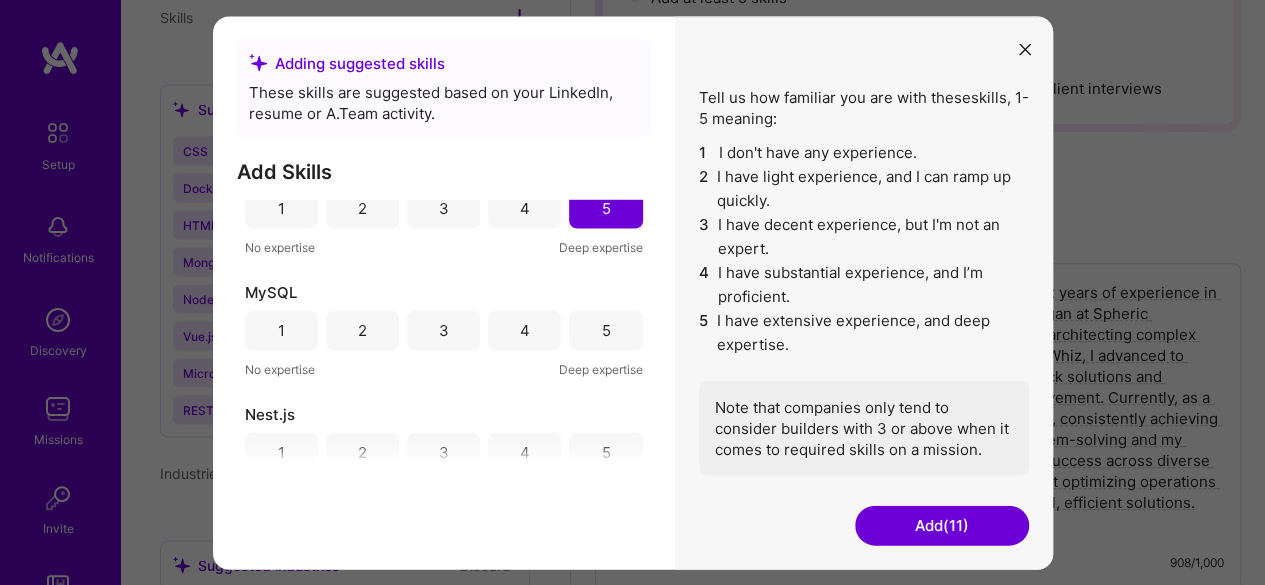 click on "5" at bounding box center [605, 330] 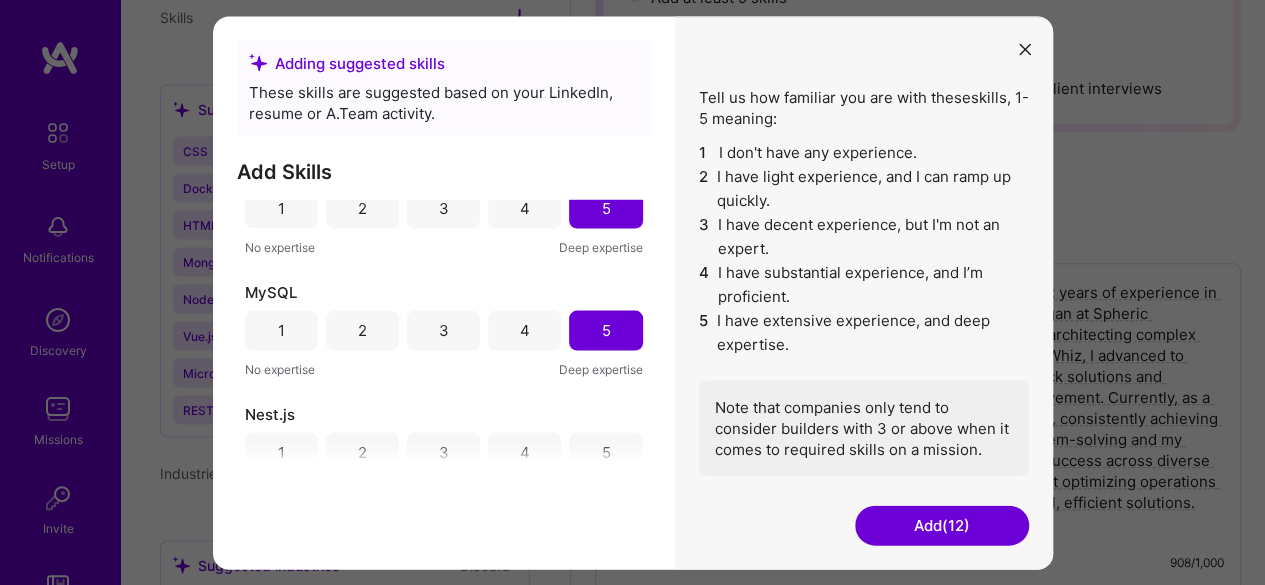 click on "5" at bounding box center [605, 452] 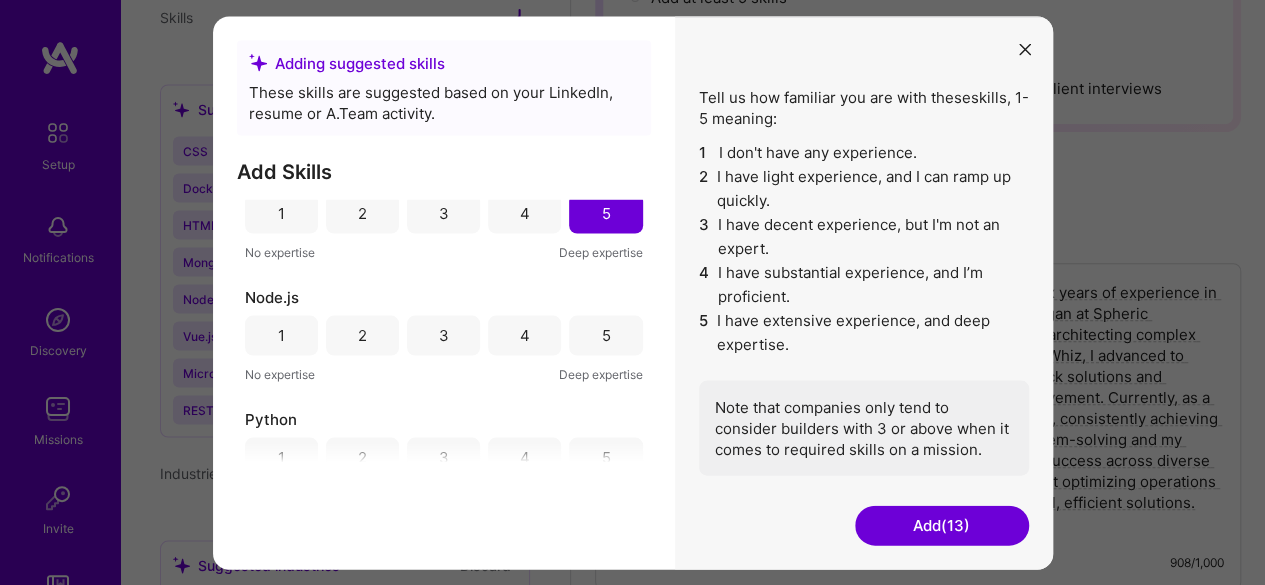 scroll, scrollTop: 1500, scrollLeft: 0, axis: vertical 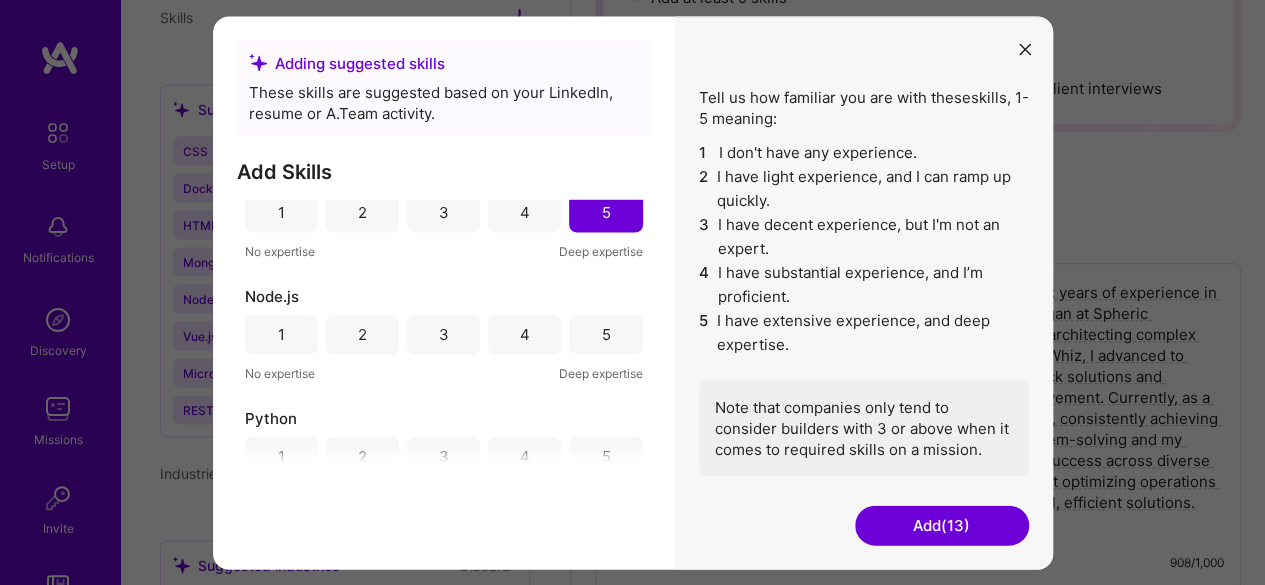 click on "5" at bounding box center (605, 334) 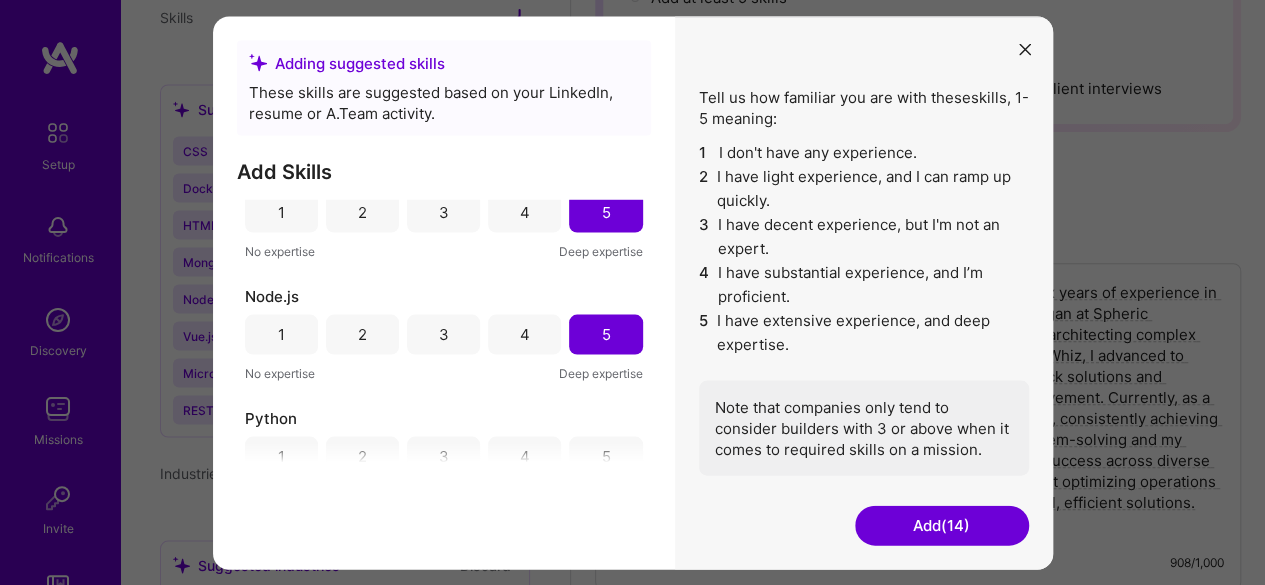 click on "5" at bounding box center (605, 456) 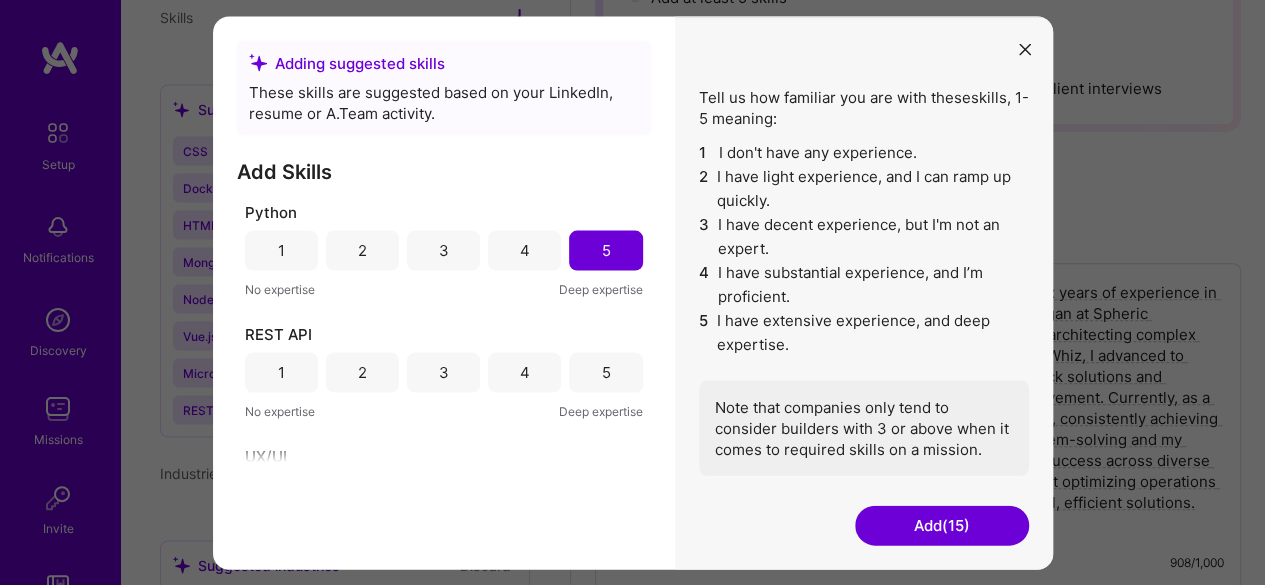 scroll, scrollTop: 1759, scrollLeft: 0, axis: vertical 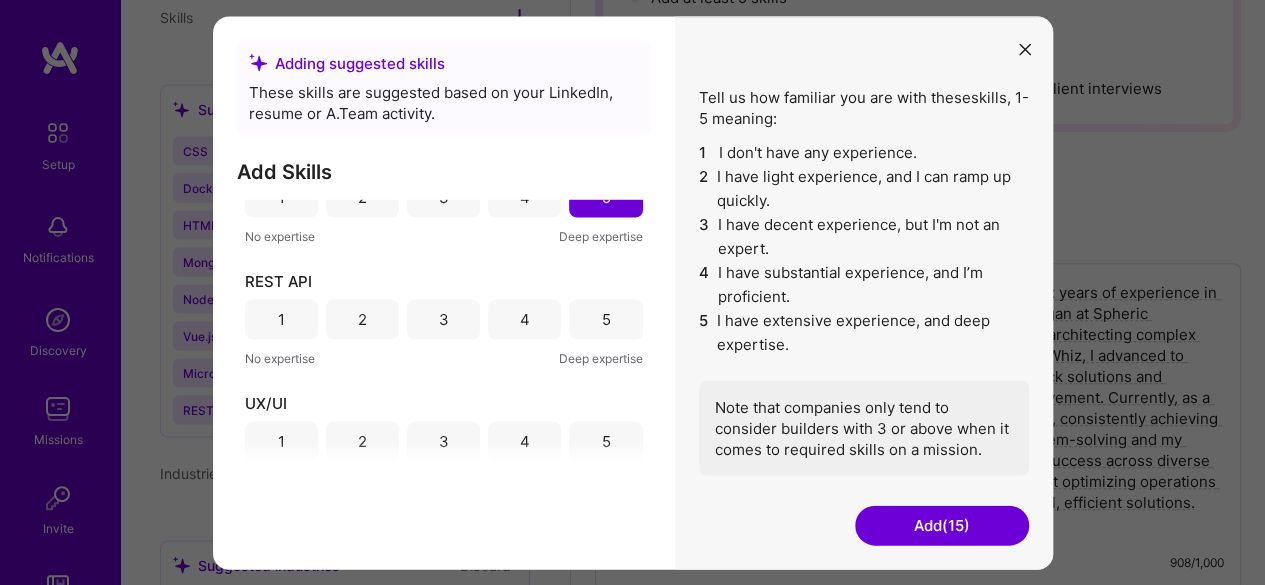 click on "5" at bounding box center [605, 319] 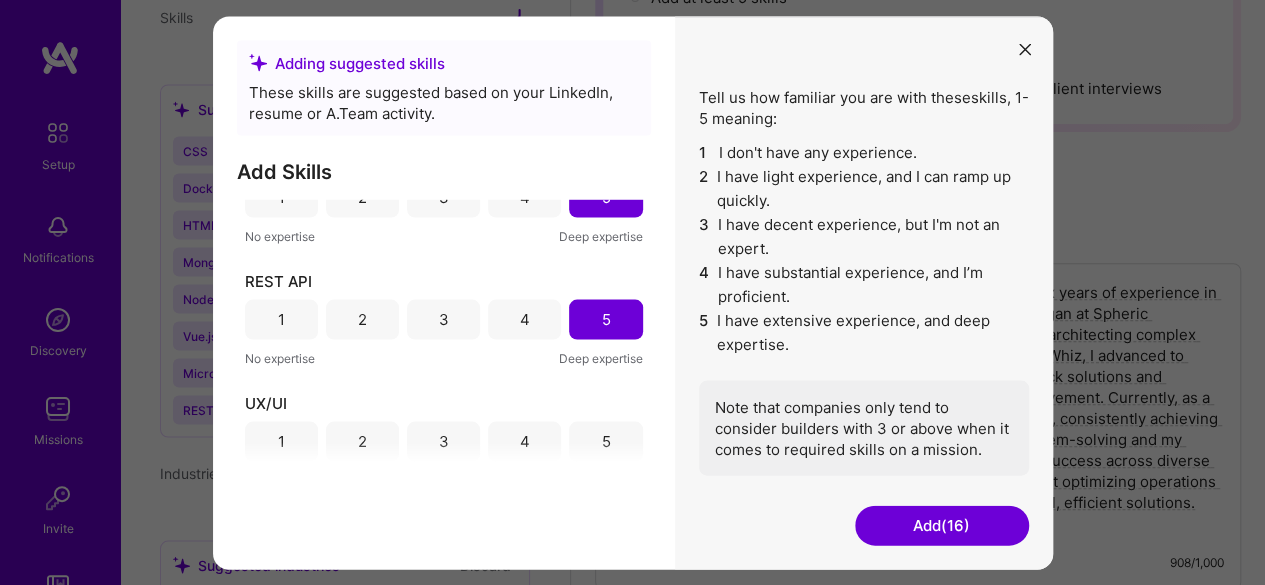 click on "5" at bounding box center [605, 441] 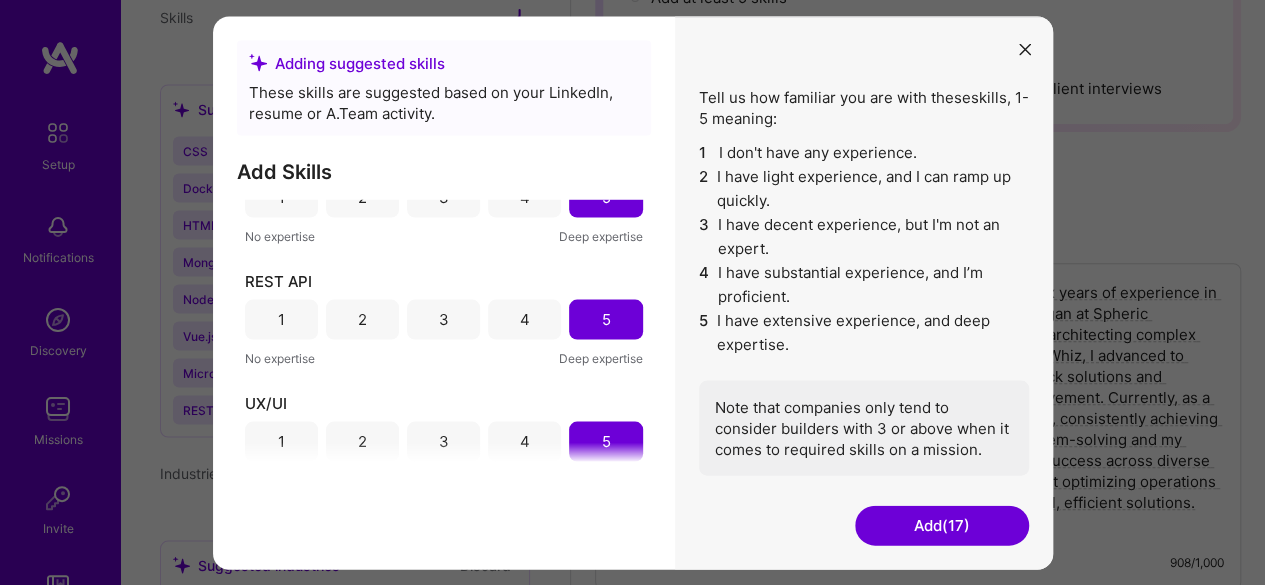 scroll, scrollTop: 1908, scrollLeft: 0, axis: vertical 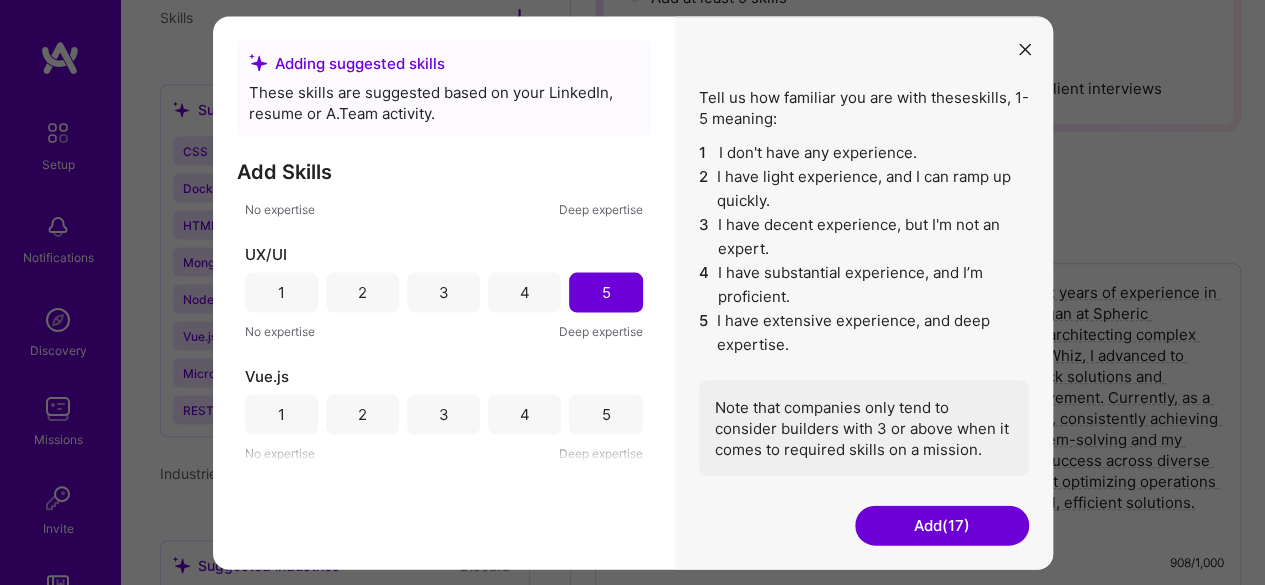 click on "5" at bounding box center (605, 414) 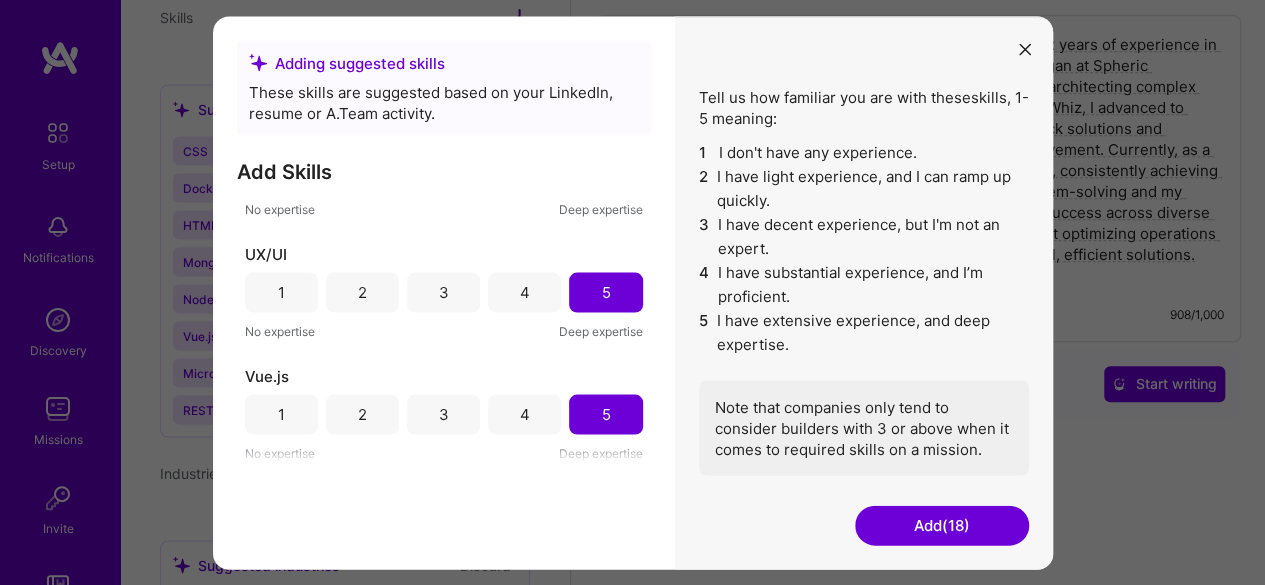 scroll, scrollTop: 618, scrollLeft: 0, axis: vertical 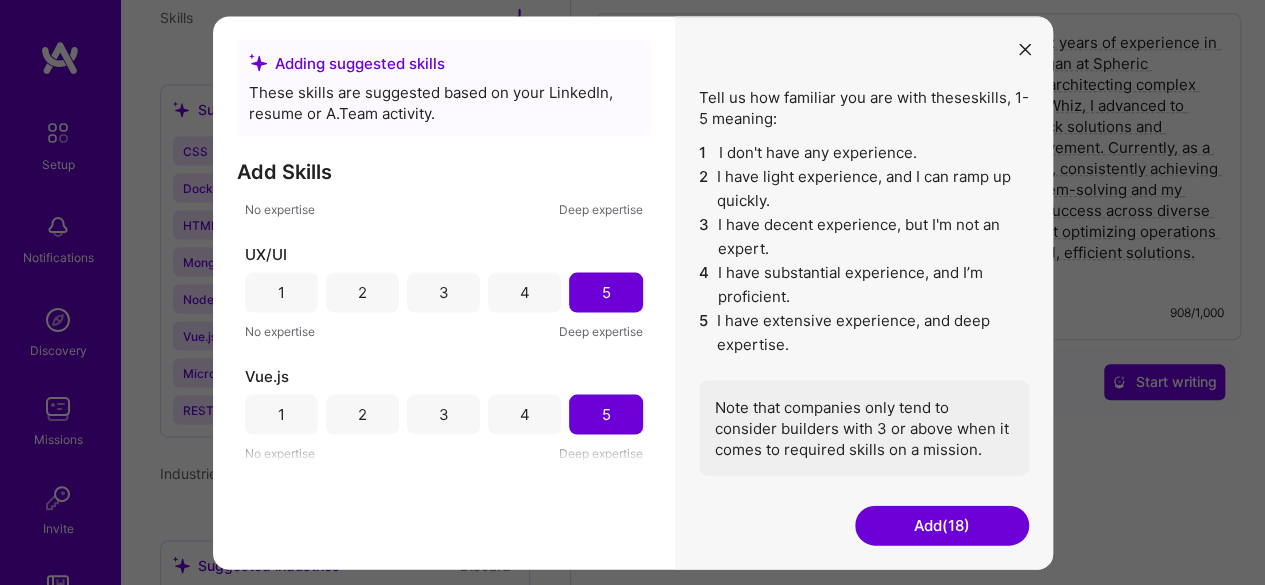 click on "5" at bounding box center (605, 292) 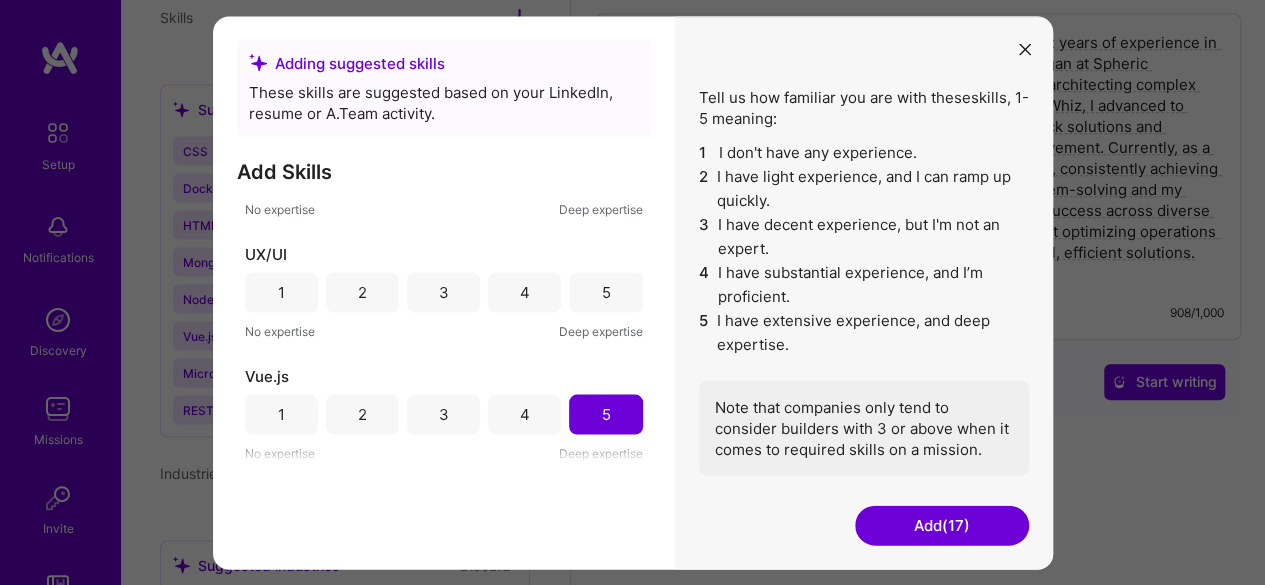 click on "3" at bounding box center [444, 292] 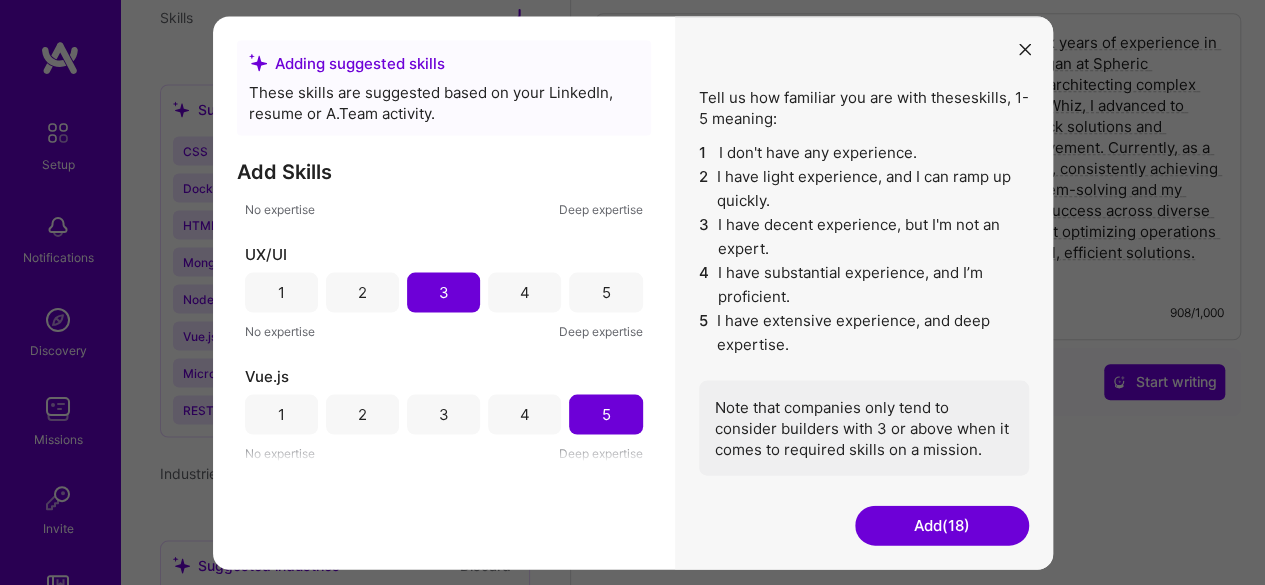 click on "Add ([AGE])" at bounding box center (942, 525) 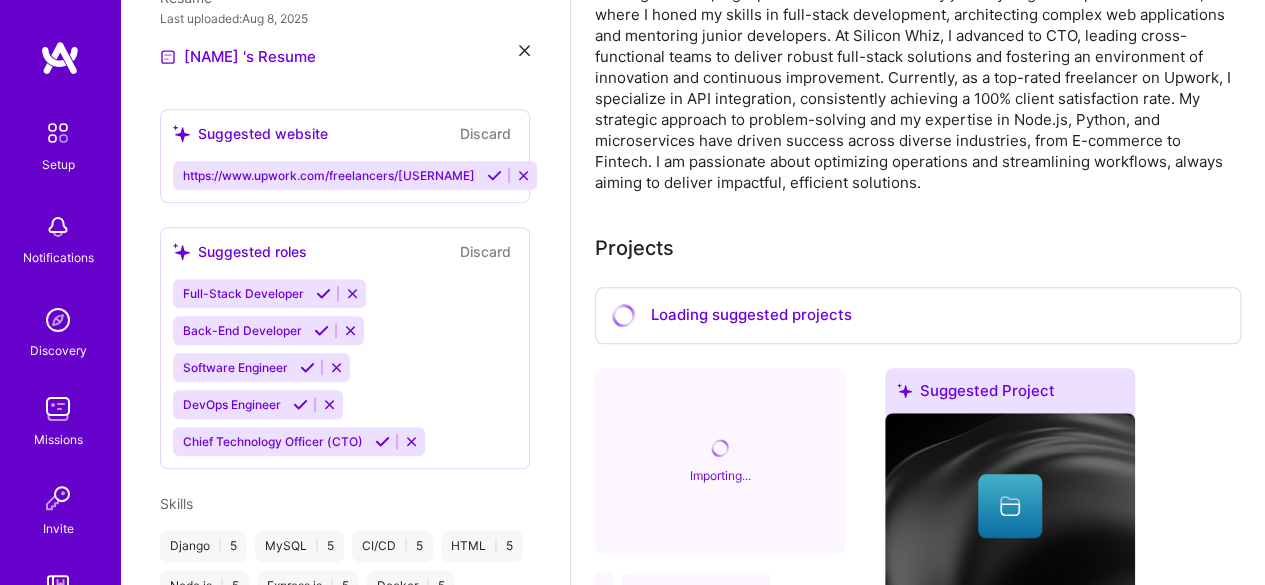 scroll, scrollTop: 561, scrollLeft: 0, axis: vertical 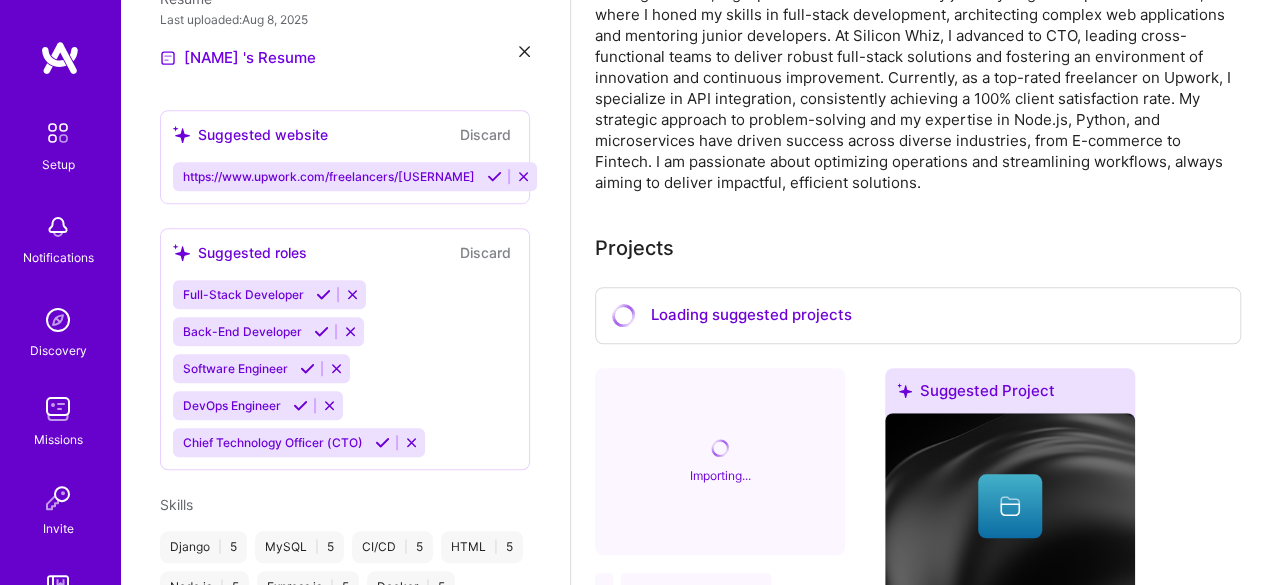 click at bounding box center [323, 294] 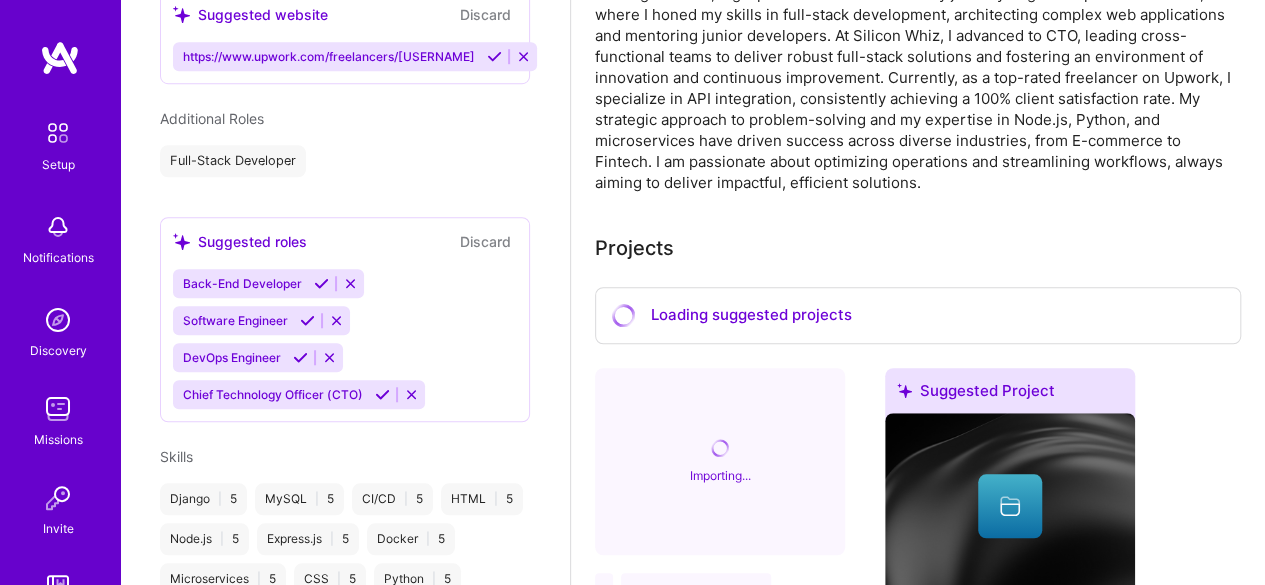 scroll, scrollTop: 683, scrollLeft: 0, axis: vertical 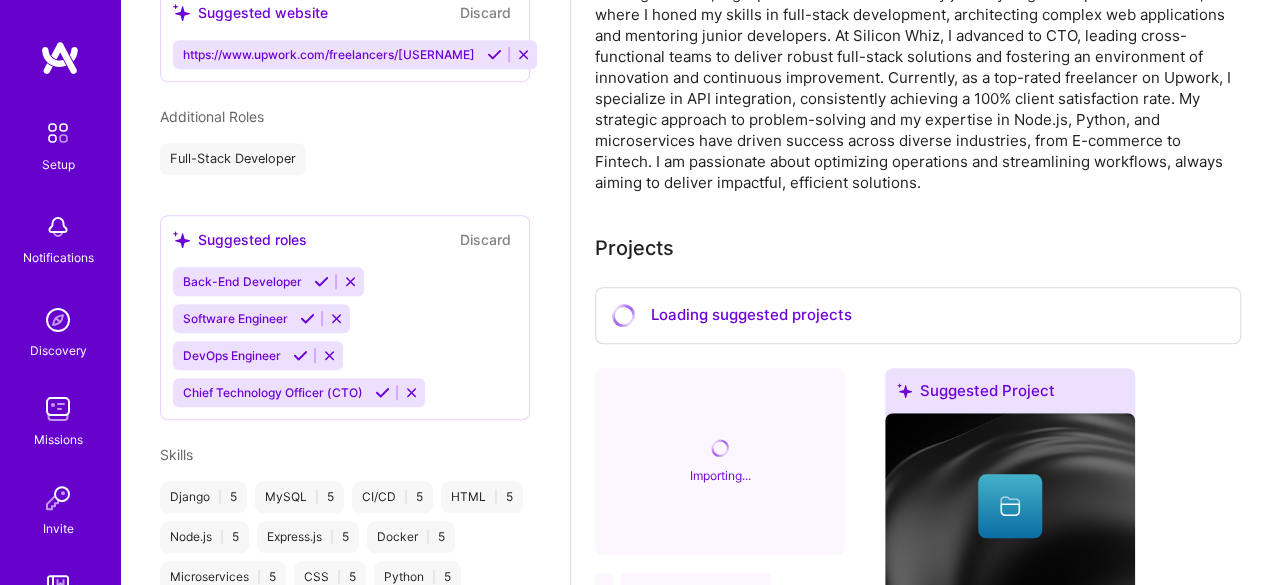 click at bounding box center (321, 281) 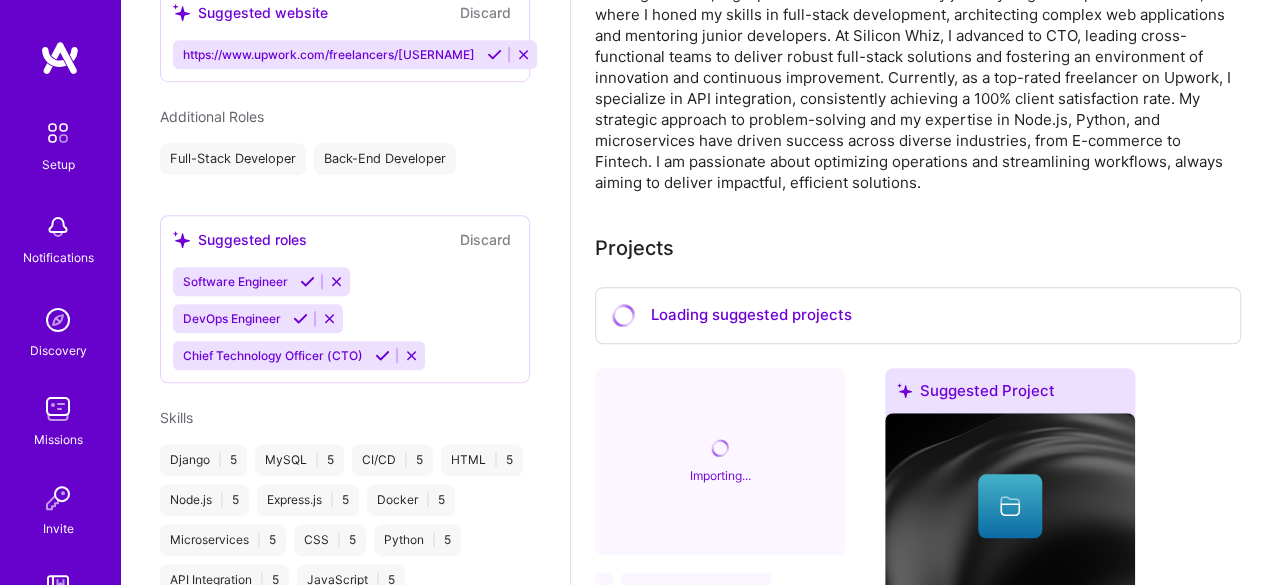 click at bounding box center [307, 281] 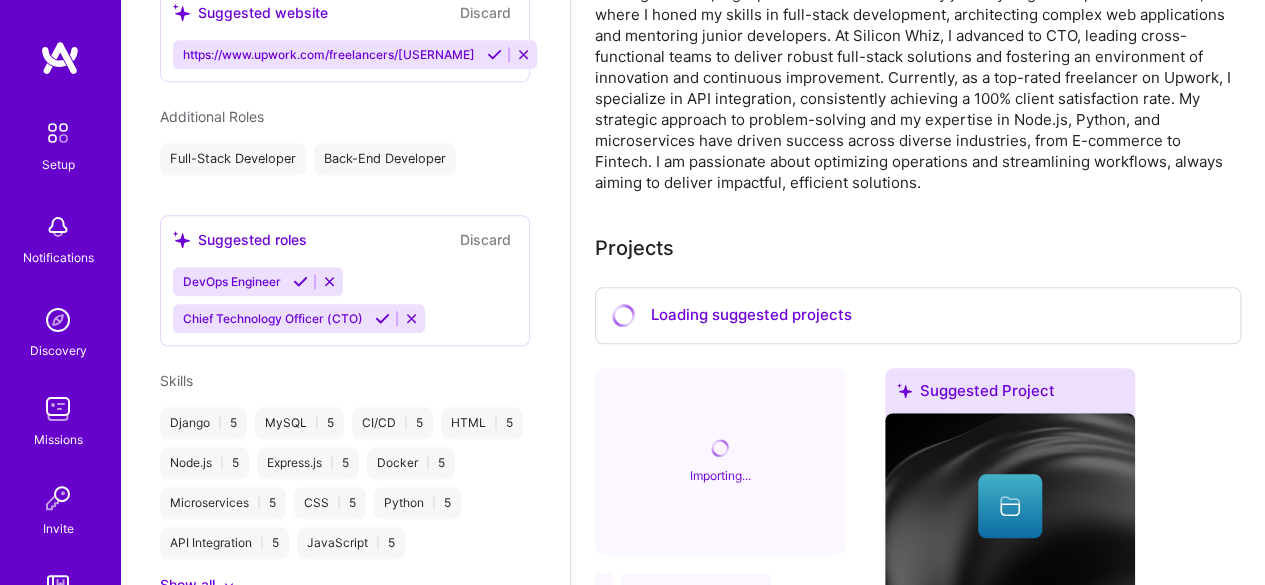 click on "Suggested roles" at bounding box center (240, 239) 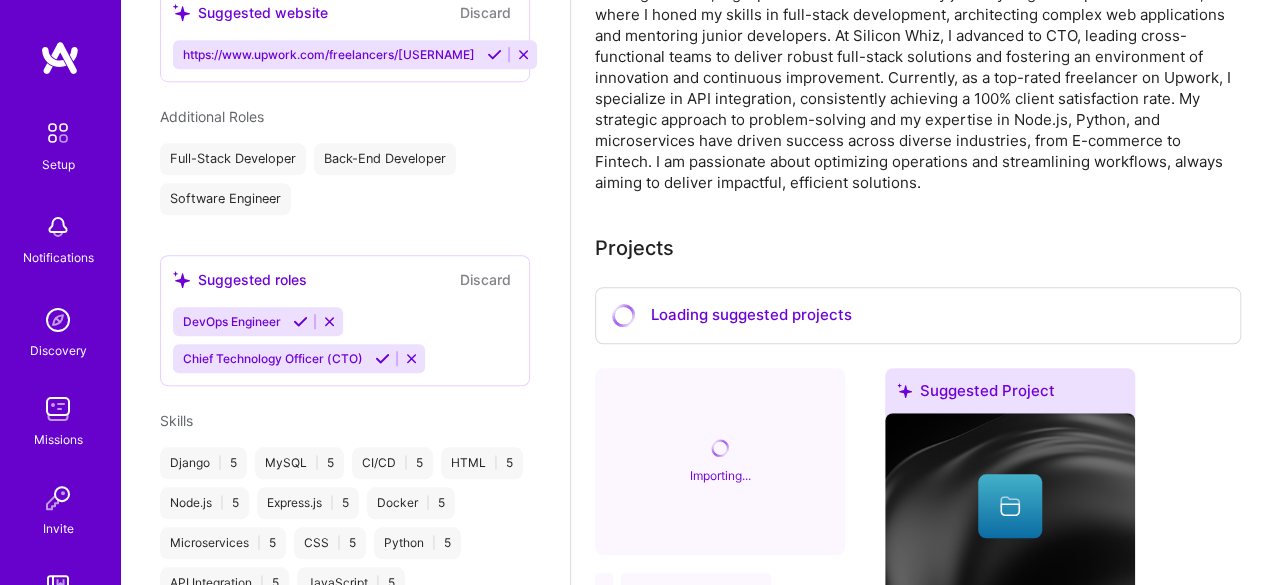 click at bounding box center (300, 321) 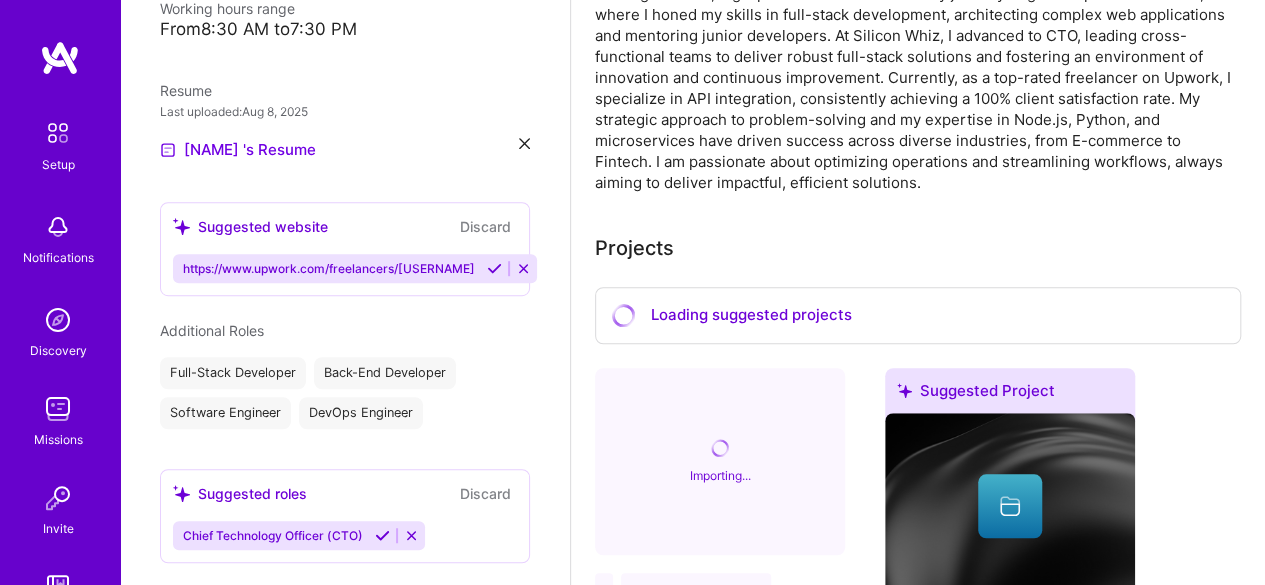 scroll, scrollTop: 468, scrollLeft: 0, axis: vertical 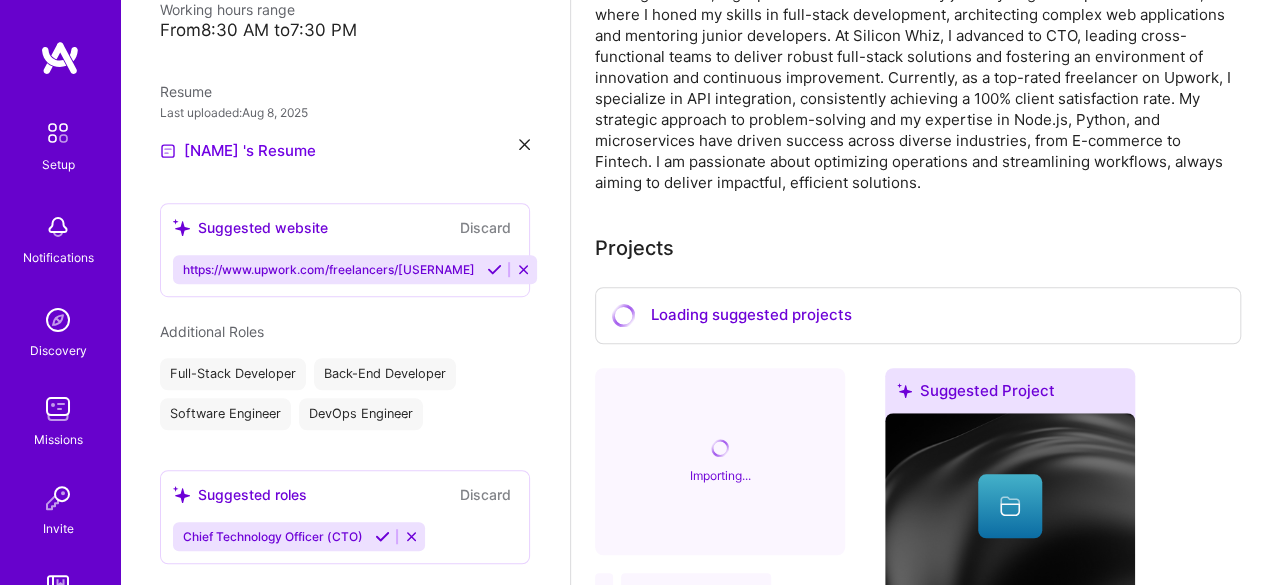 click at bounding box center [494, 269] 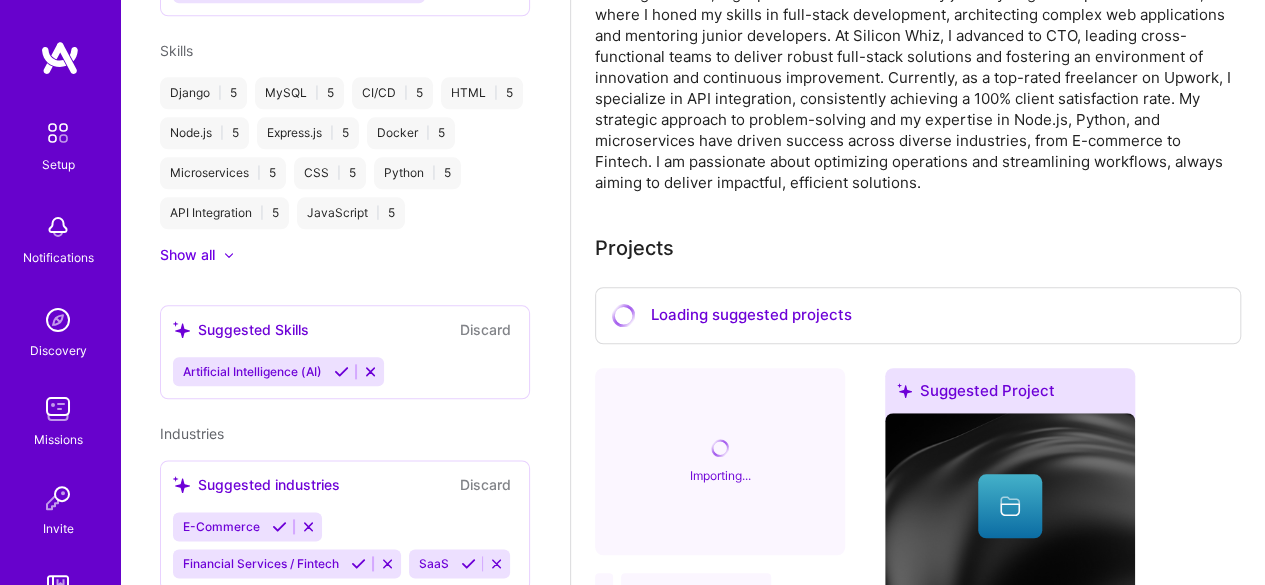 scroll, scrollTop: 1118, scrollLeft: 0, axis: vertical 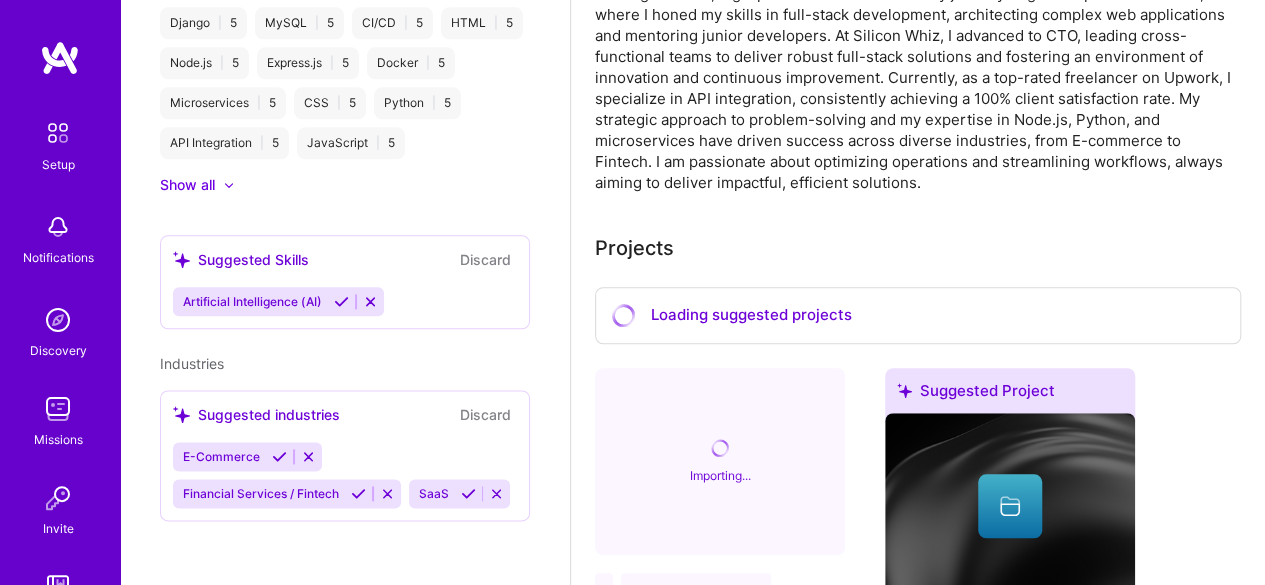 click at bounding box center (341, 301) 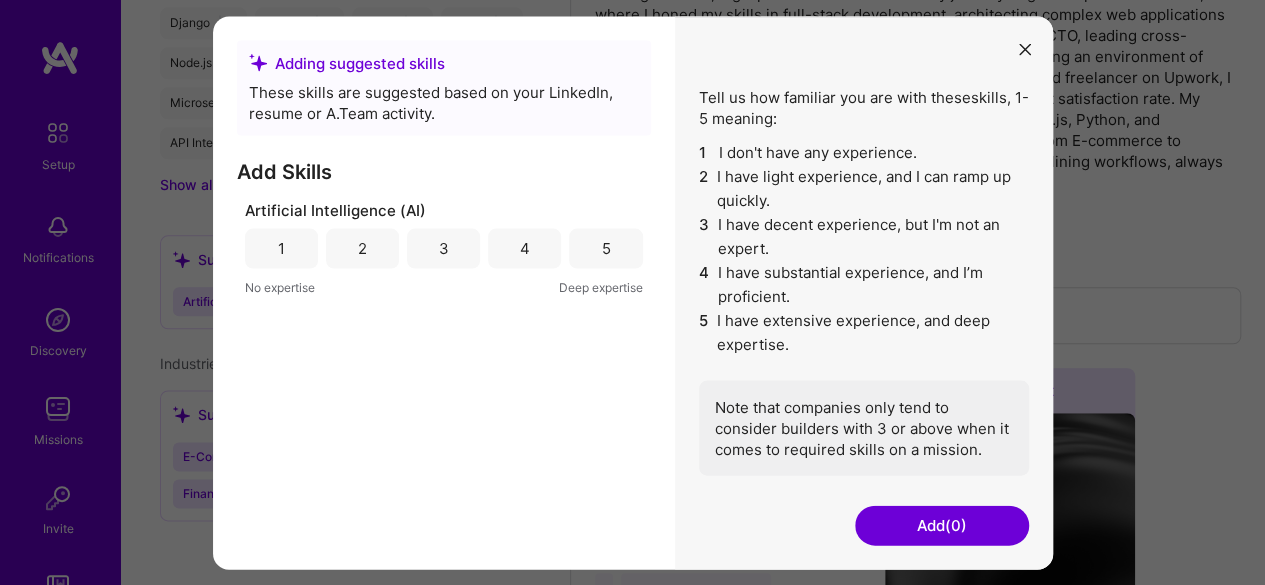 click on "4" at bounding box center [524, 248] 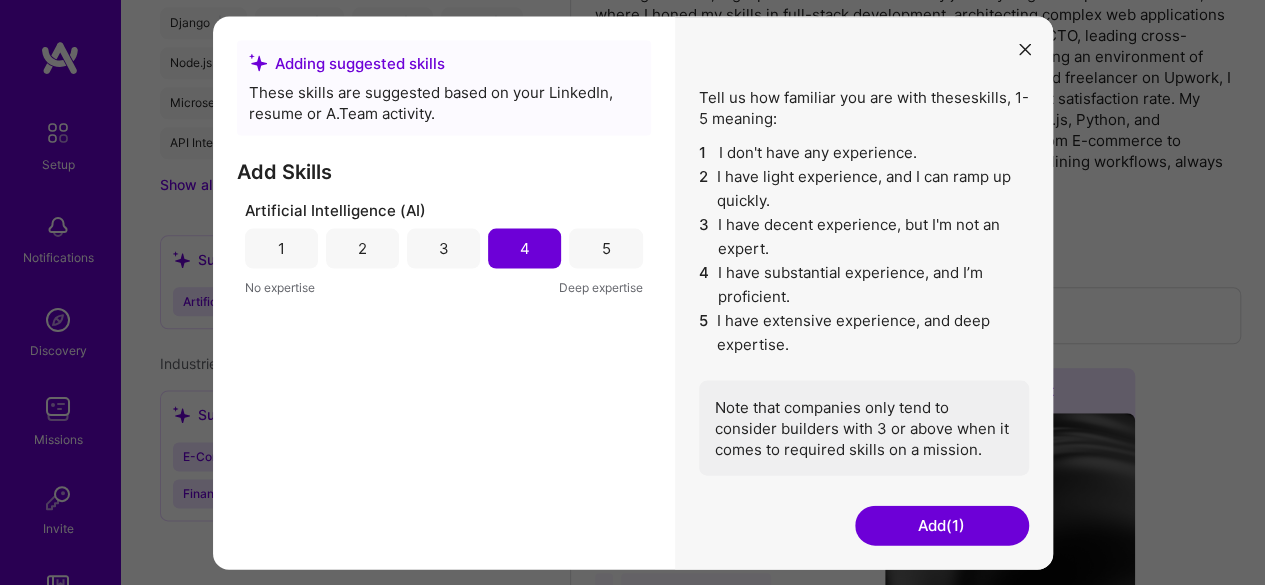 click on "Add  (1)" at bounding box center (942, 525) 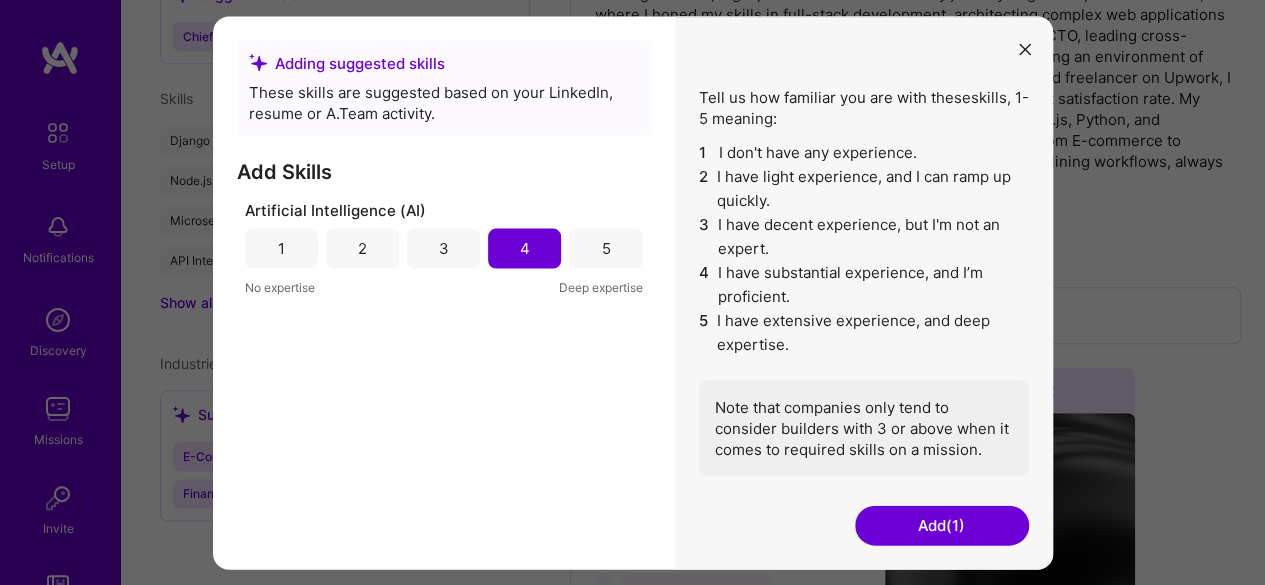 scroll, scrollTop: 1000, scrollLeft: 0, axis: vertical 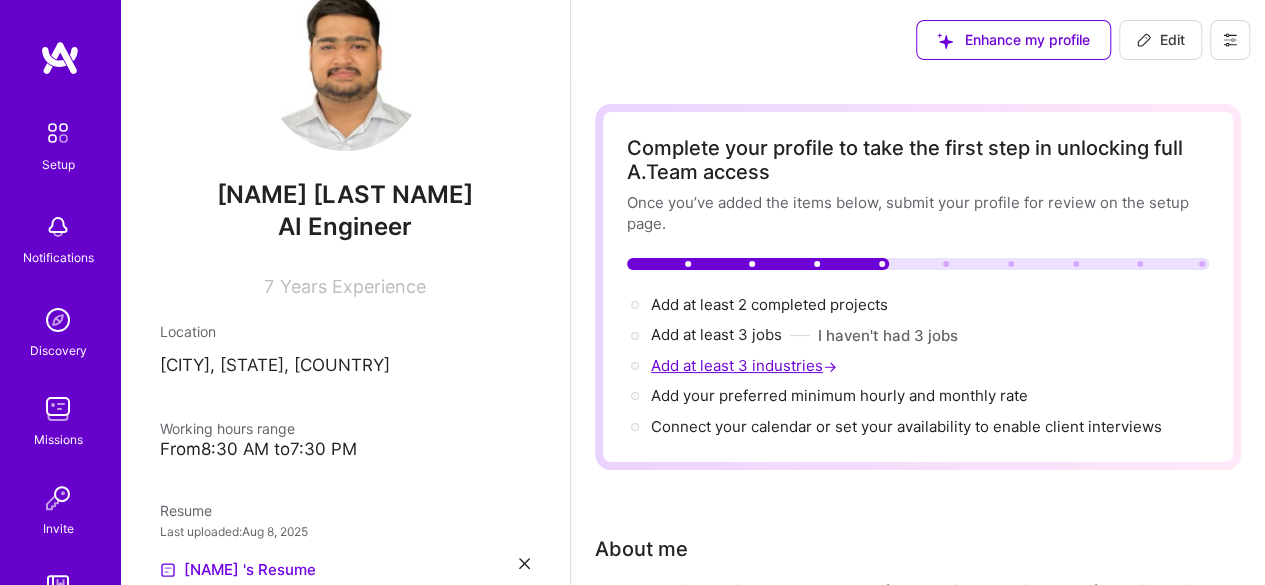 click on "Add at least 3 industries  →" at bounding box center [746, 365] 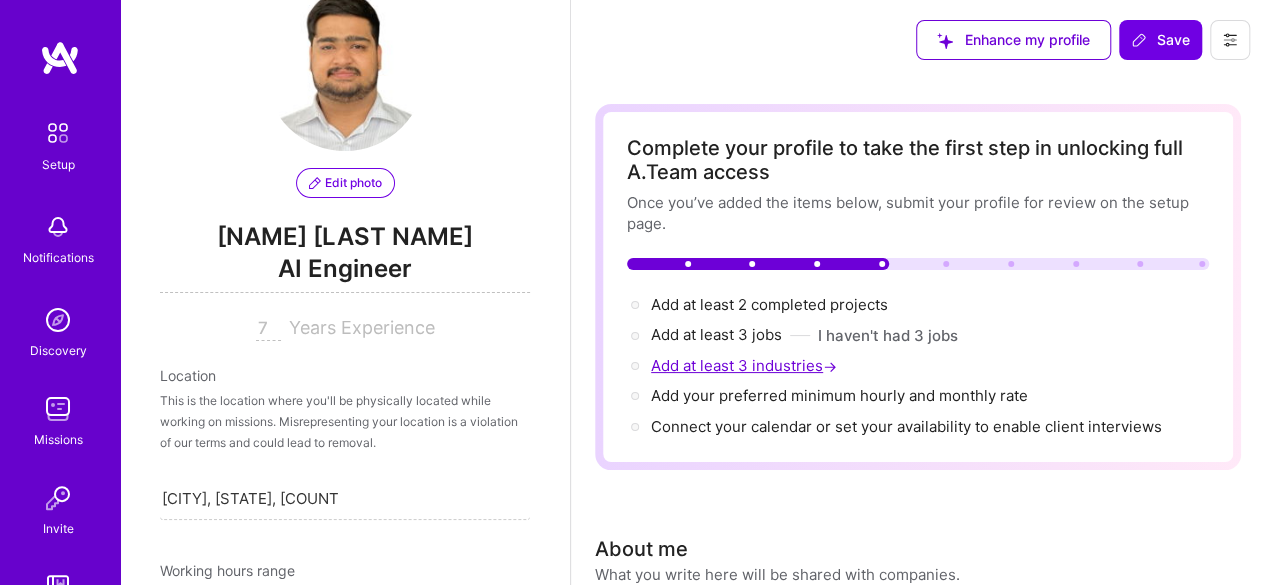 scroll, scrollTop: 337, scrollLeft: 0, axis: vertical 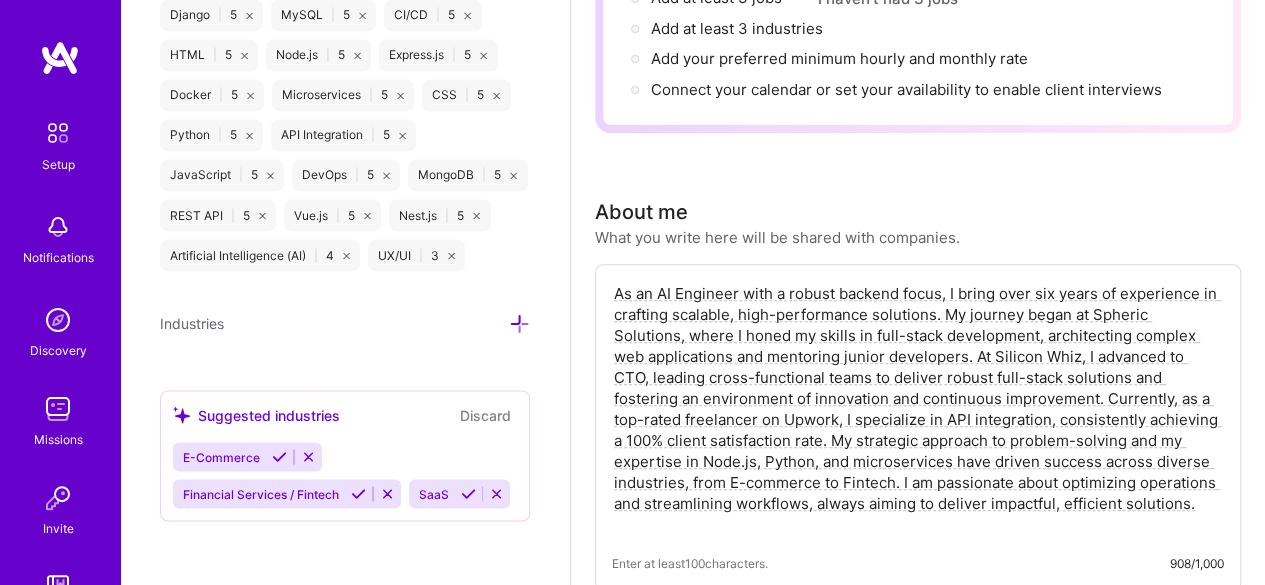 click at bounding box center (279, 456) 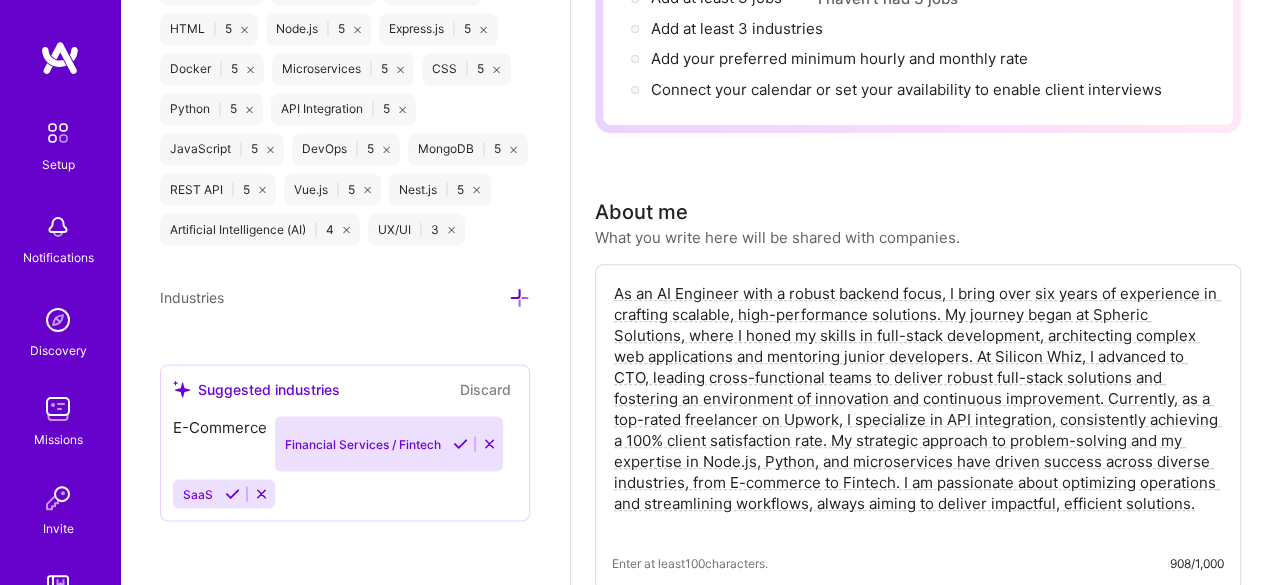 scroll, scrollTop: 1747, scrollLeft: 0, axis: vertical 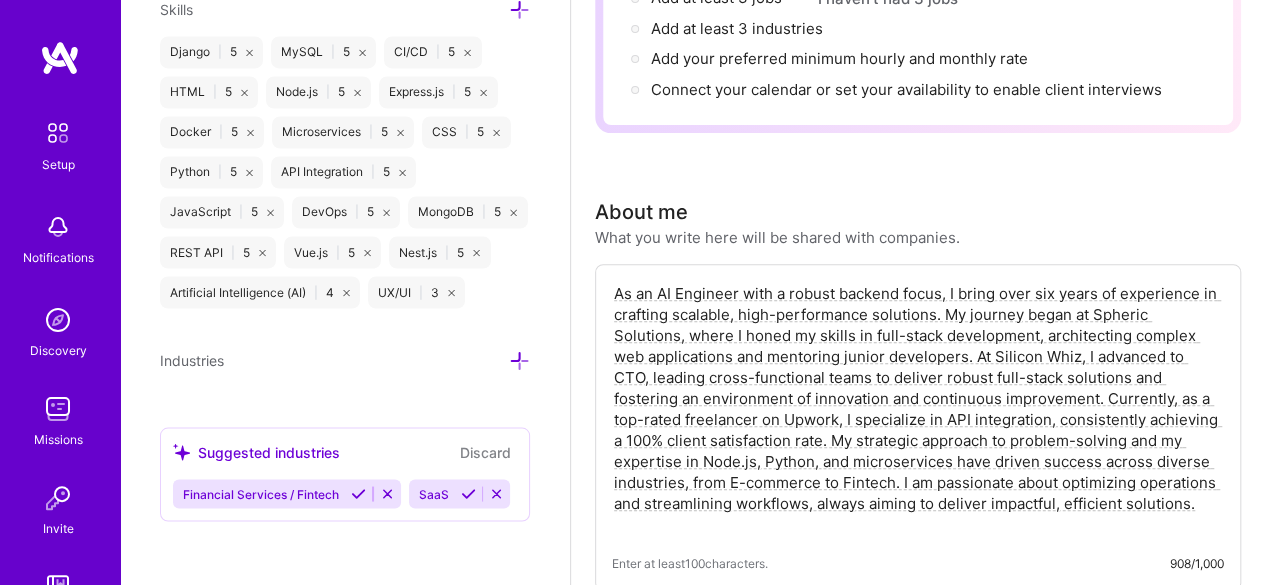 click at bounding box center [358, 493] 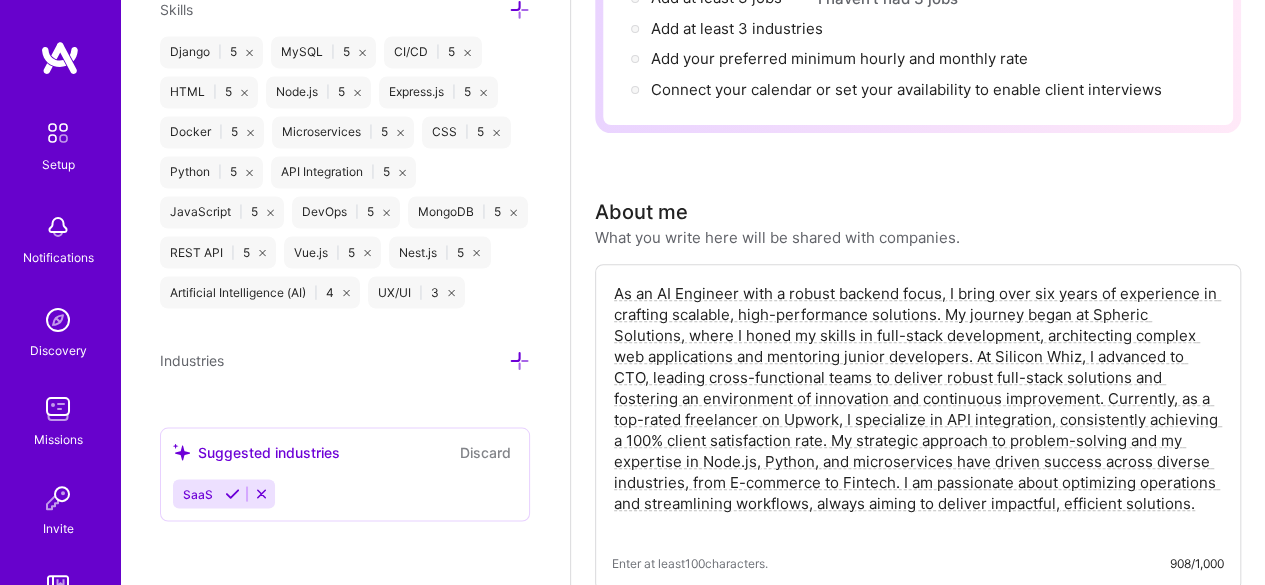 scroll, scrollTop: 1710, scrollLeft: 0, axis: vertical 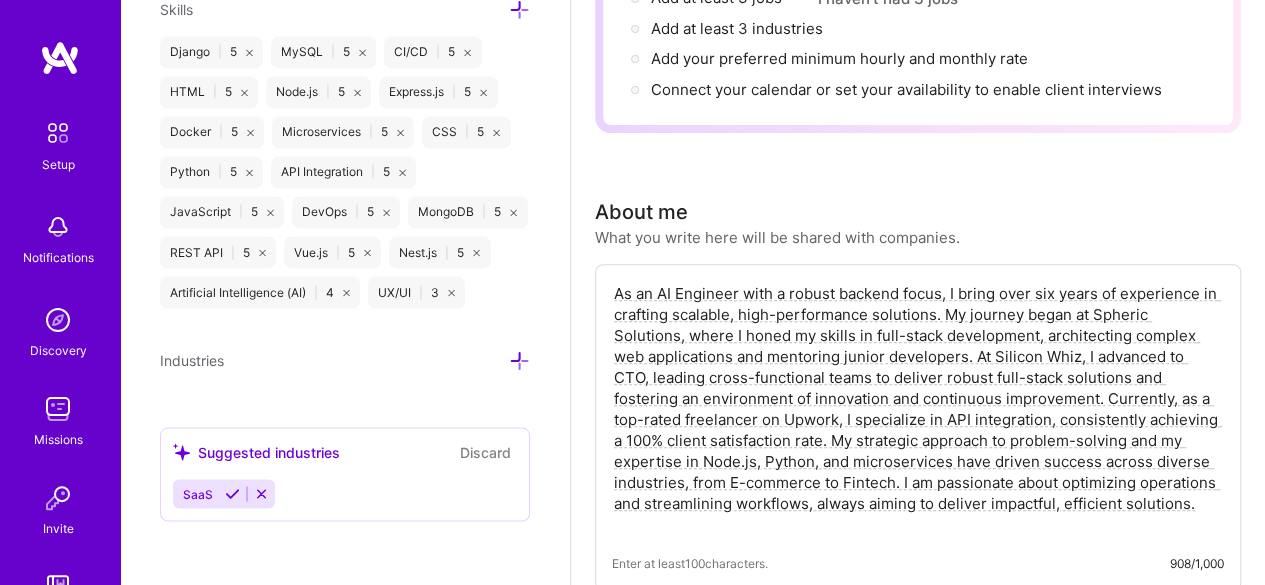 click at bounding box center [232, 493] 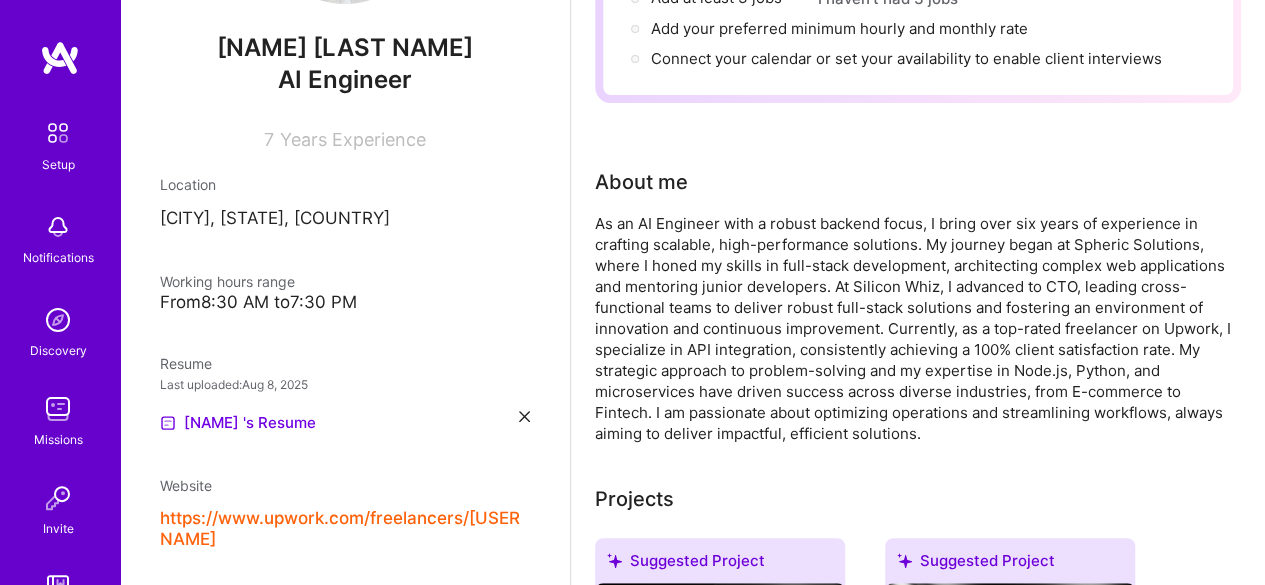 scroll, scrollTop: 0, scrollLeft: 0, axis: both 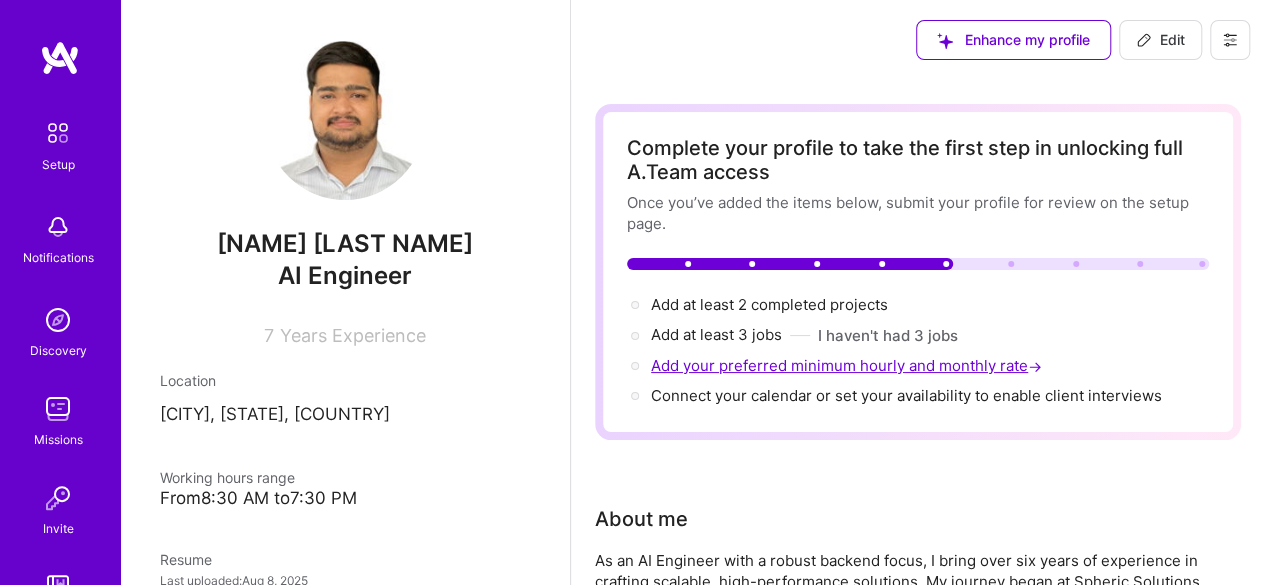 click on "Add your preferred minimum hourly and monthly rate  →" at bounding box center (848, 365) 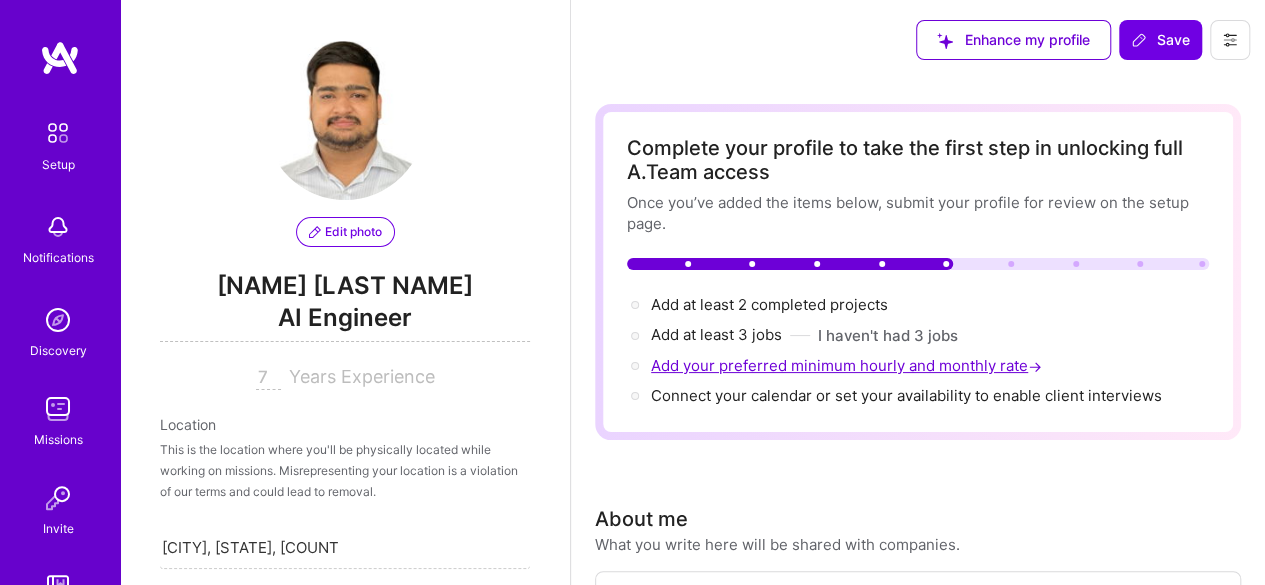 scroll, scrollTop: 328, scrollLeft: 0, axis: vertical 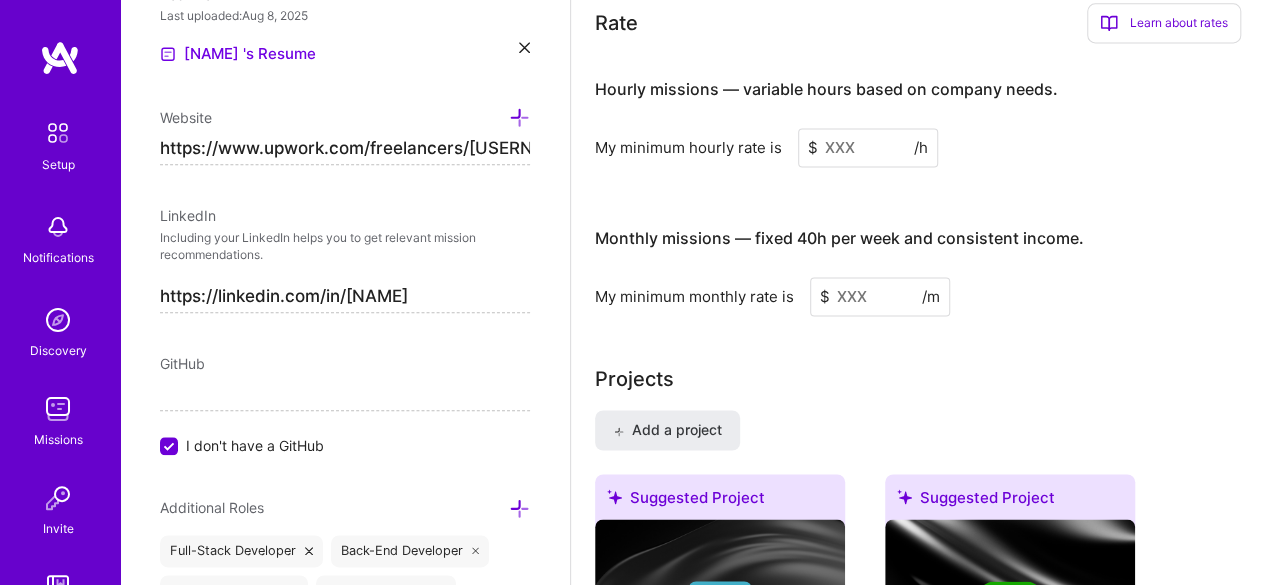 click at bounding box center [868, 147] 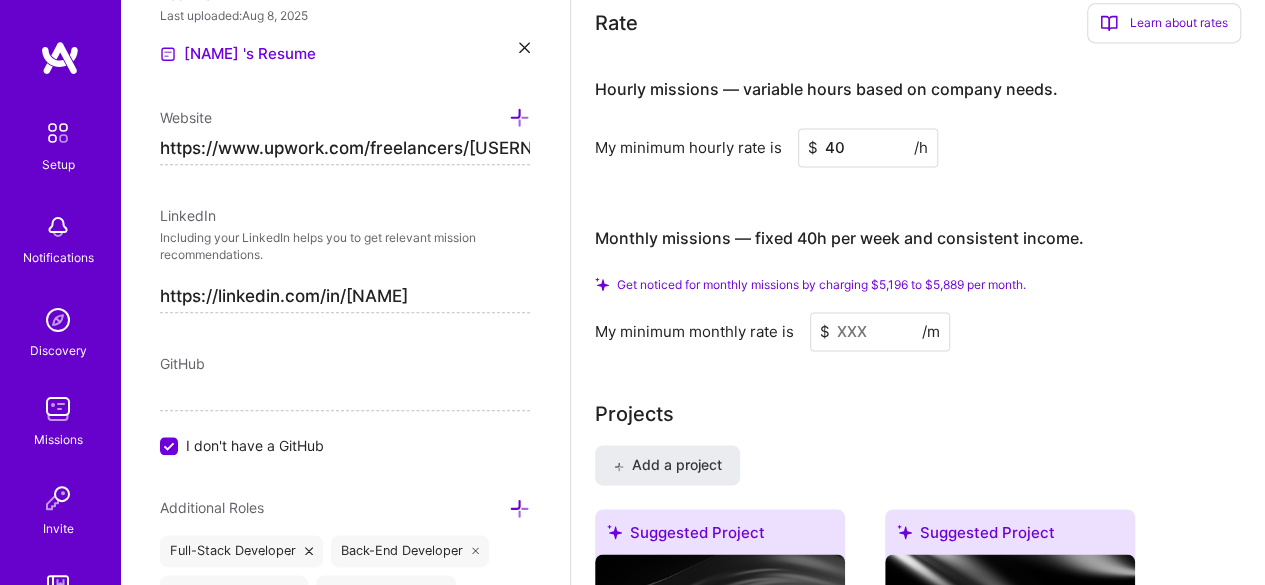 type on "40" 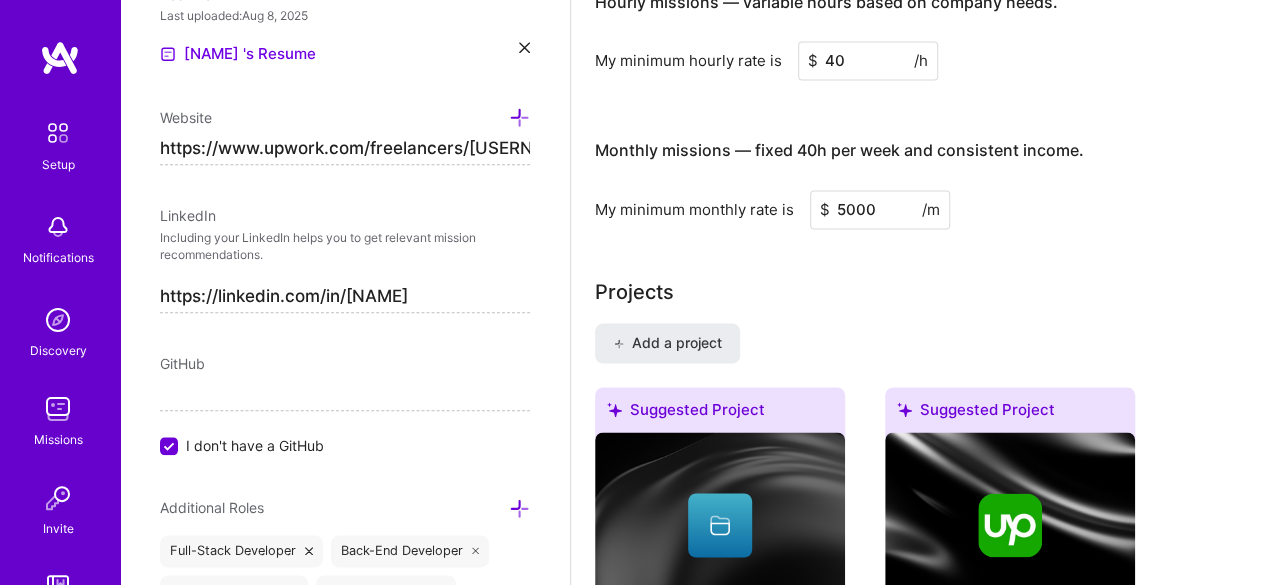 scroll, scrollTop: 1465, scrollLeft: 0, axis: vertical 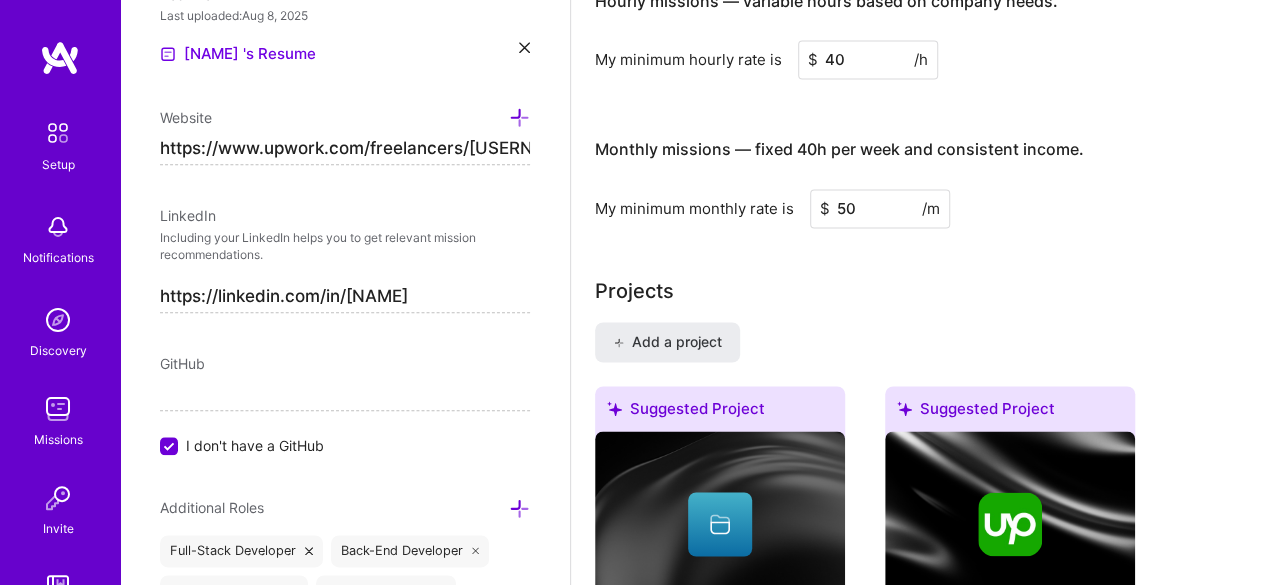 type on "5" 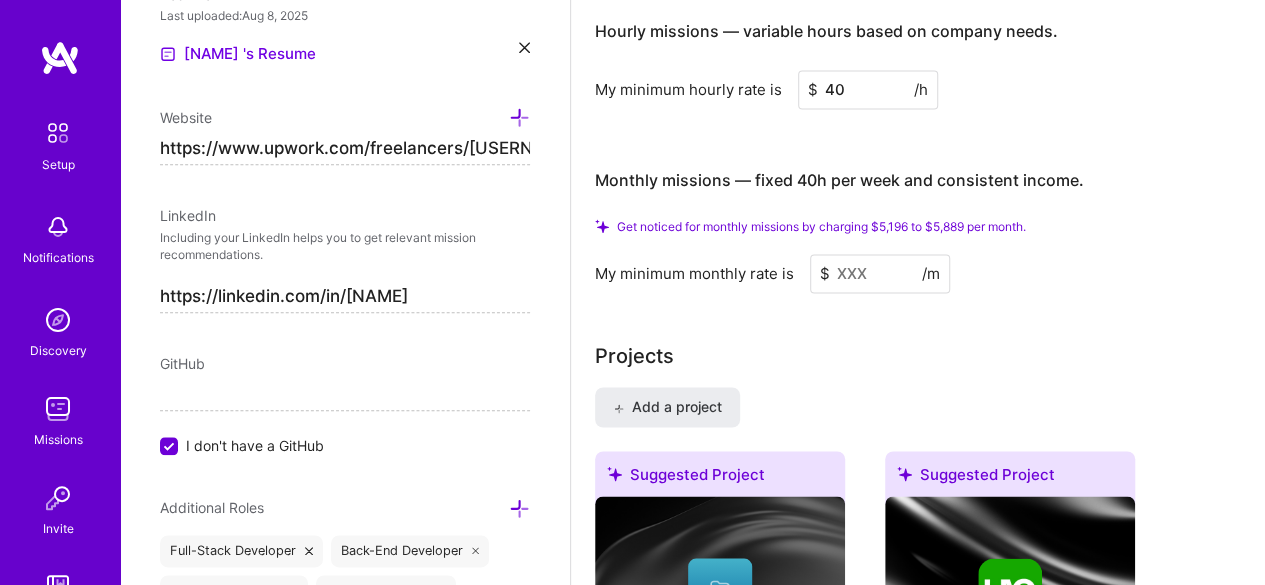 click at bounding box center (880, 273) 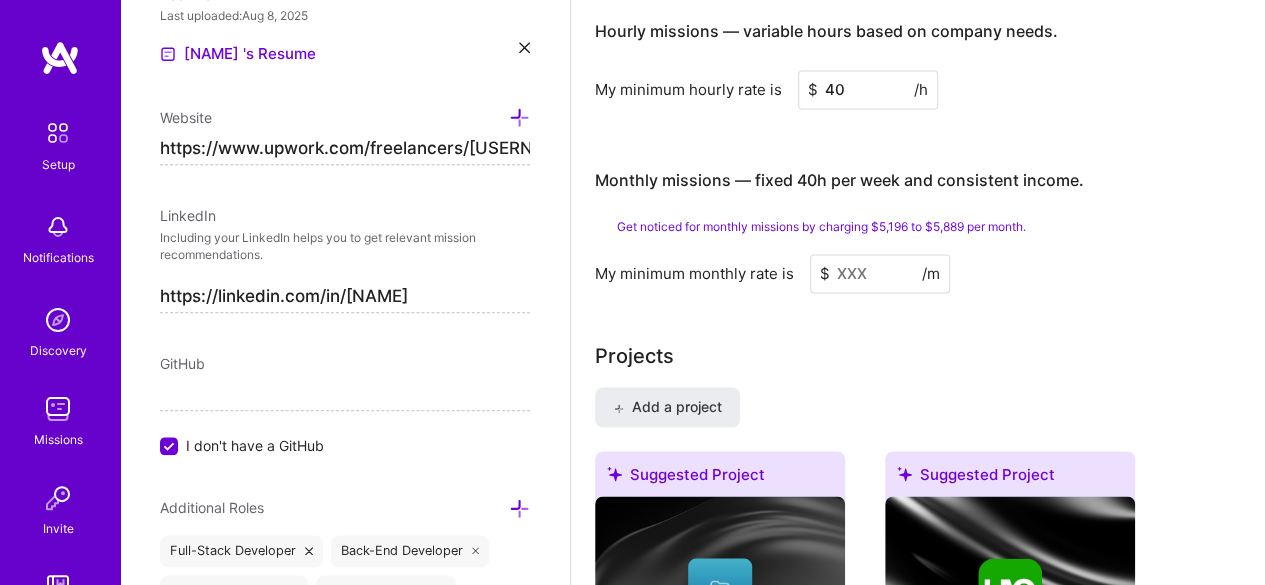 type on "4" 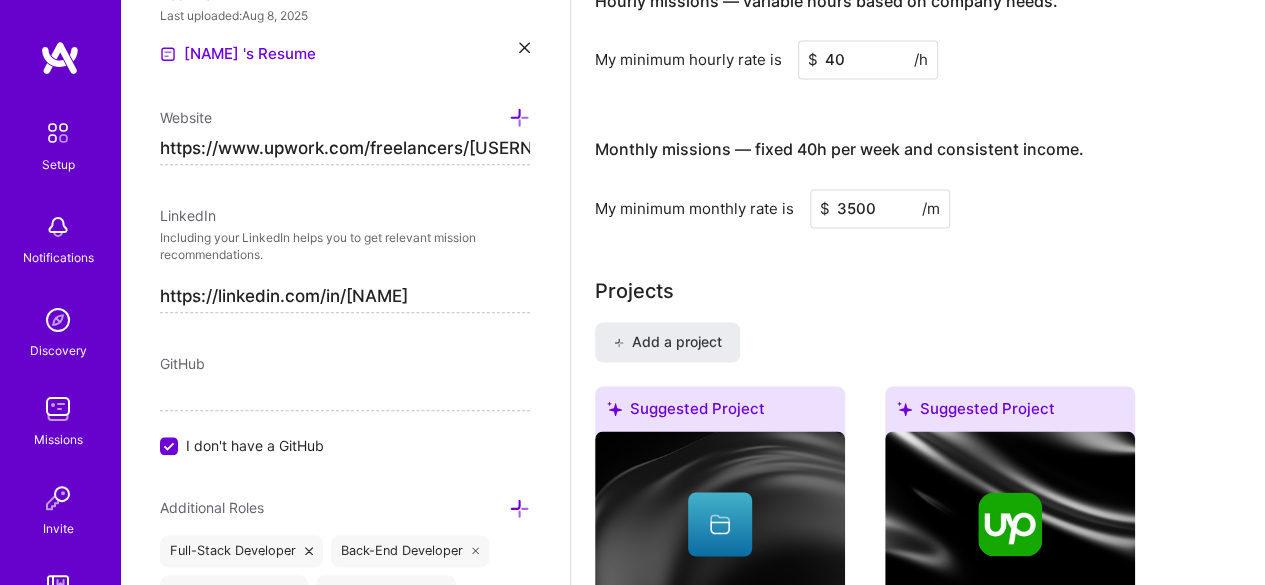 type on "3500" 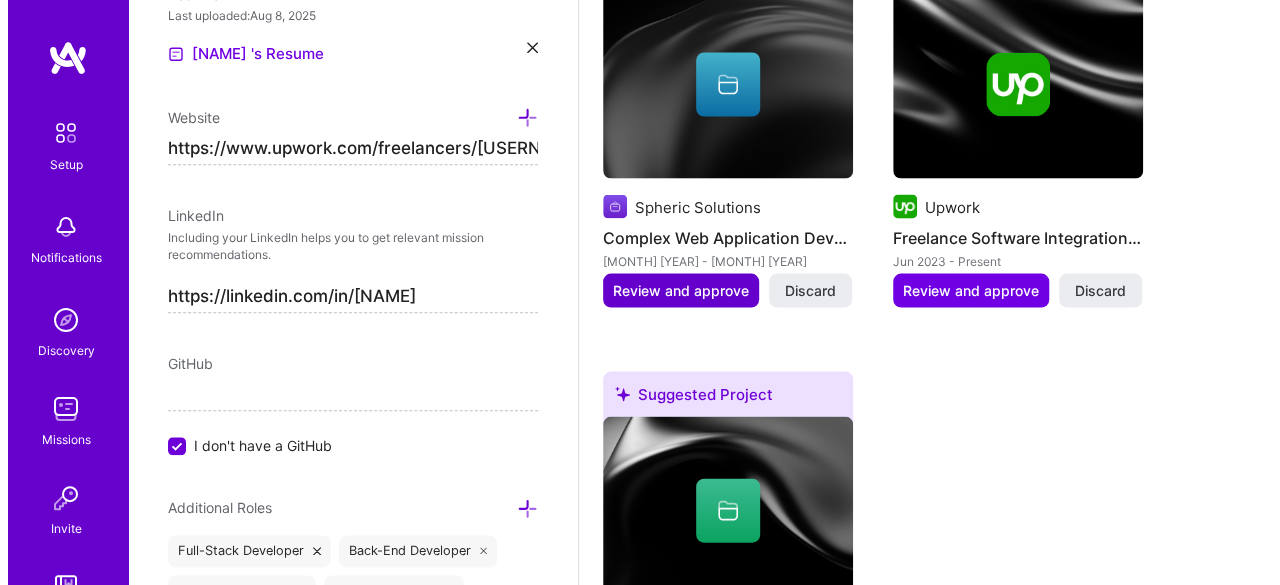 scroll, scrollTop: 1905, scrollLeft: 0, axis: vertical 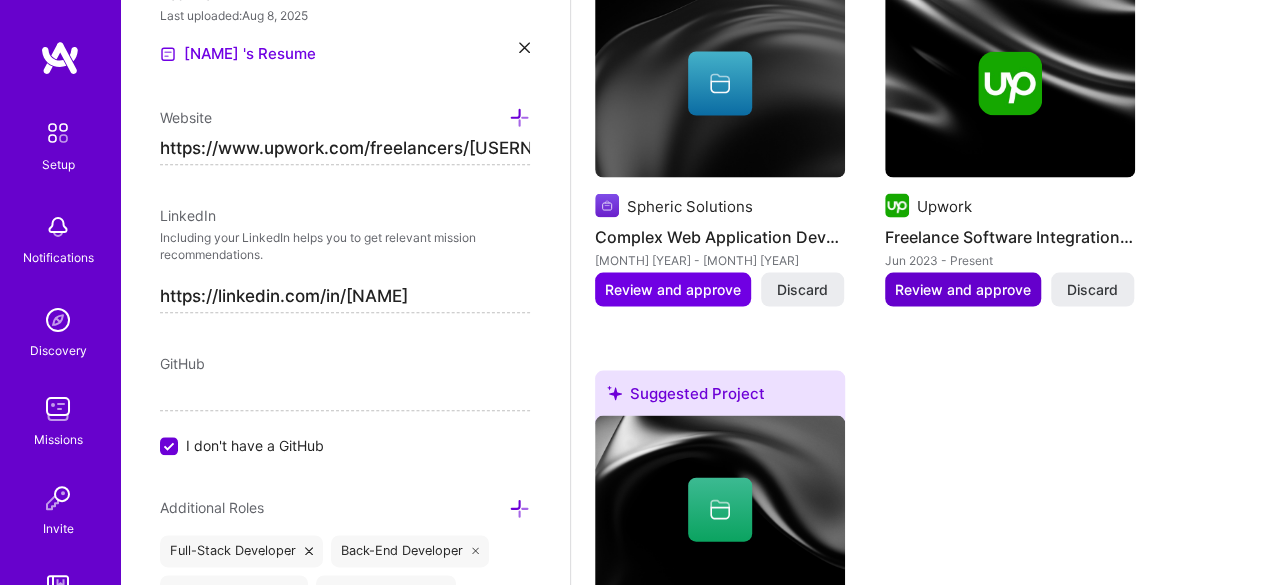 type on "35" 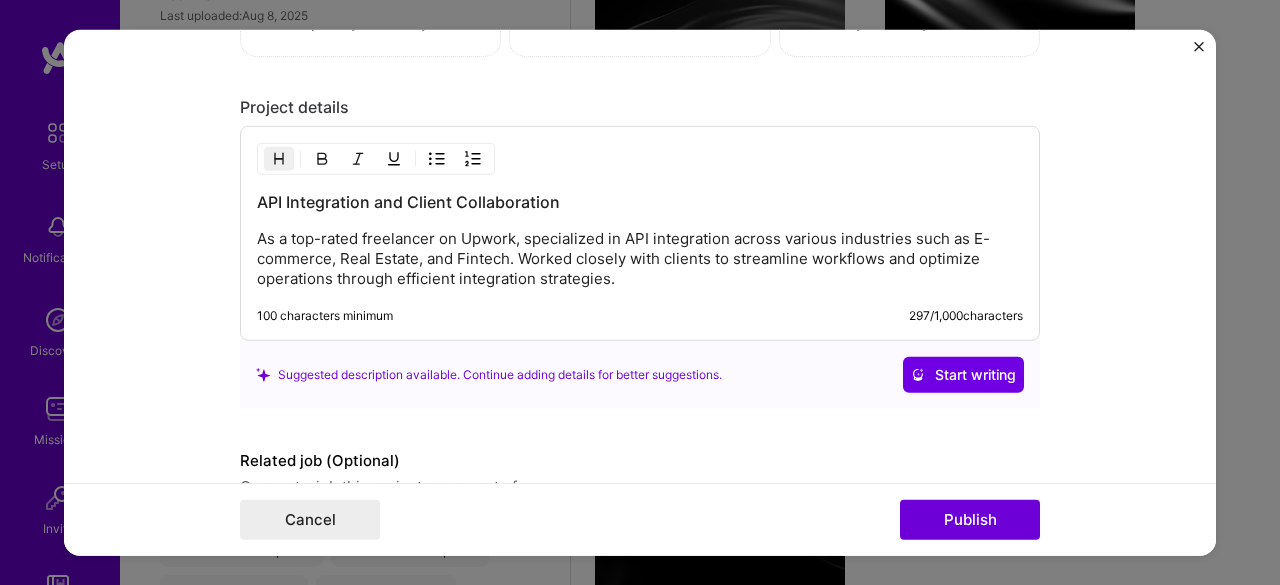 scroll, scrollTop: 1788, scrollLeft: 0, axis: vertical 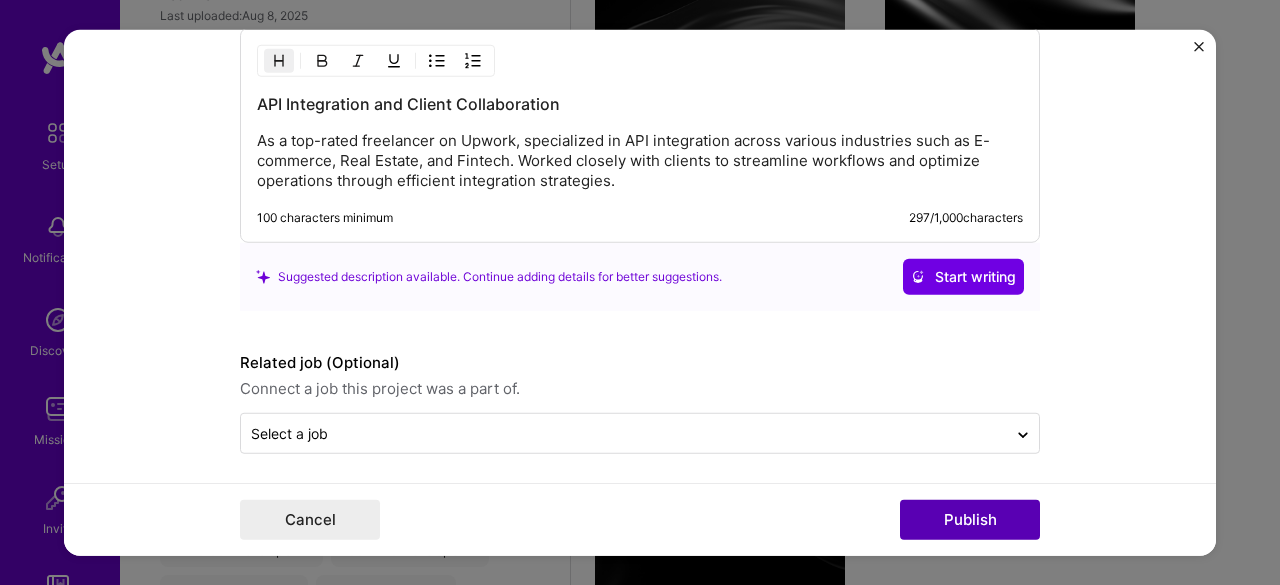 click on "Publish" at bounding box center (970, 520) 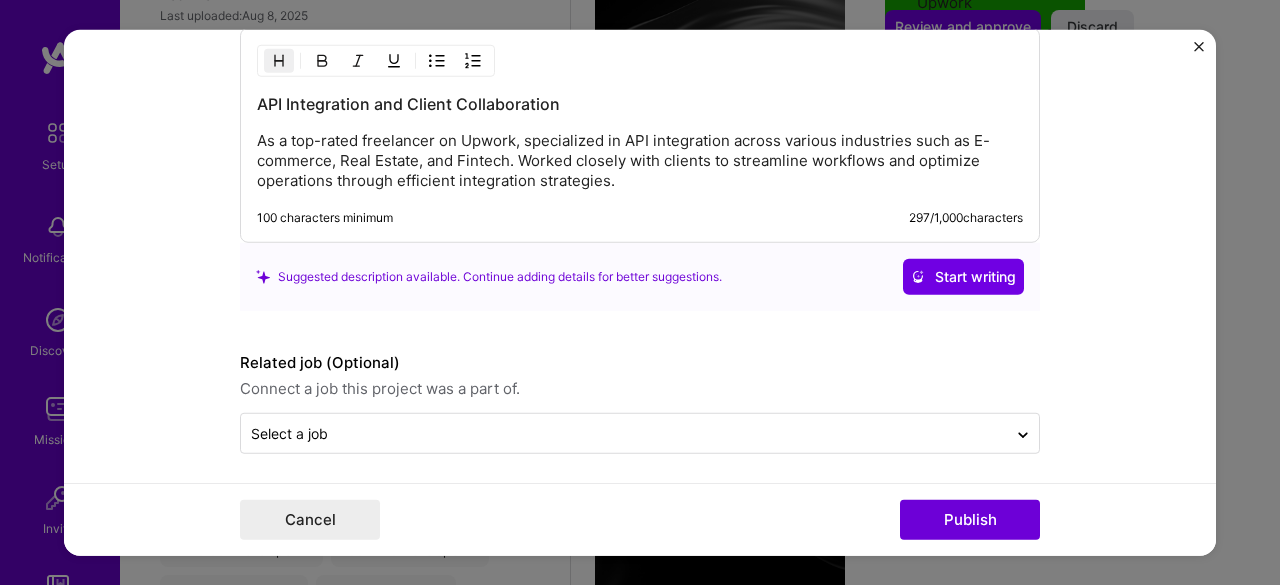 type 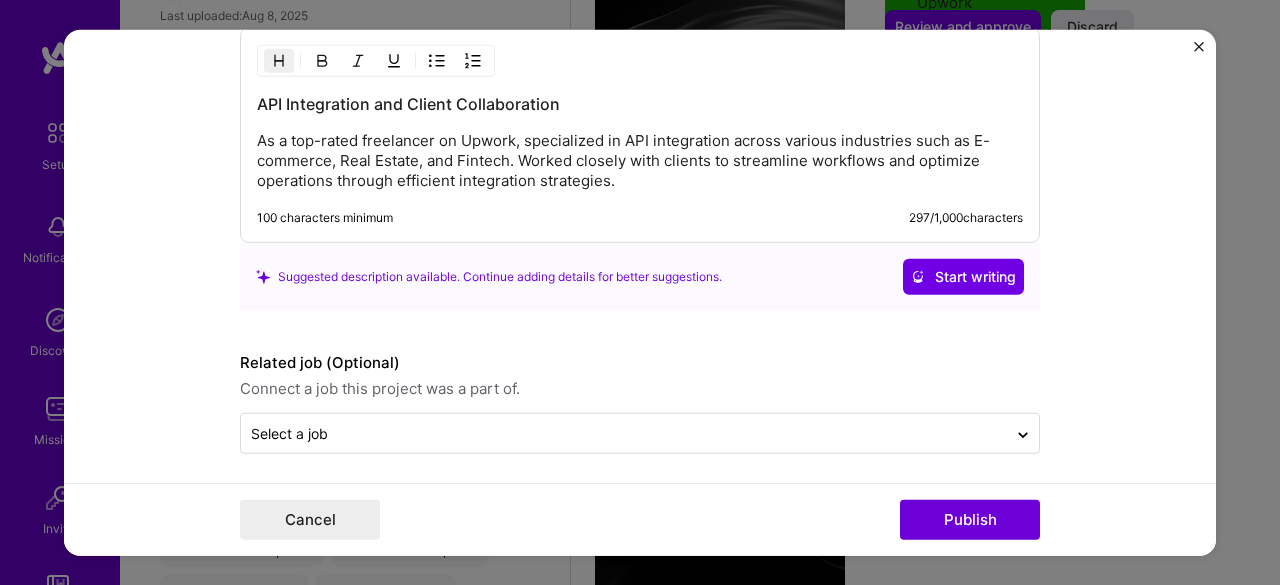 scroll, scrollTop: 1698, scrollLeft: 0, axis: vertical 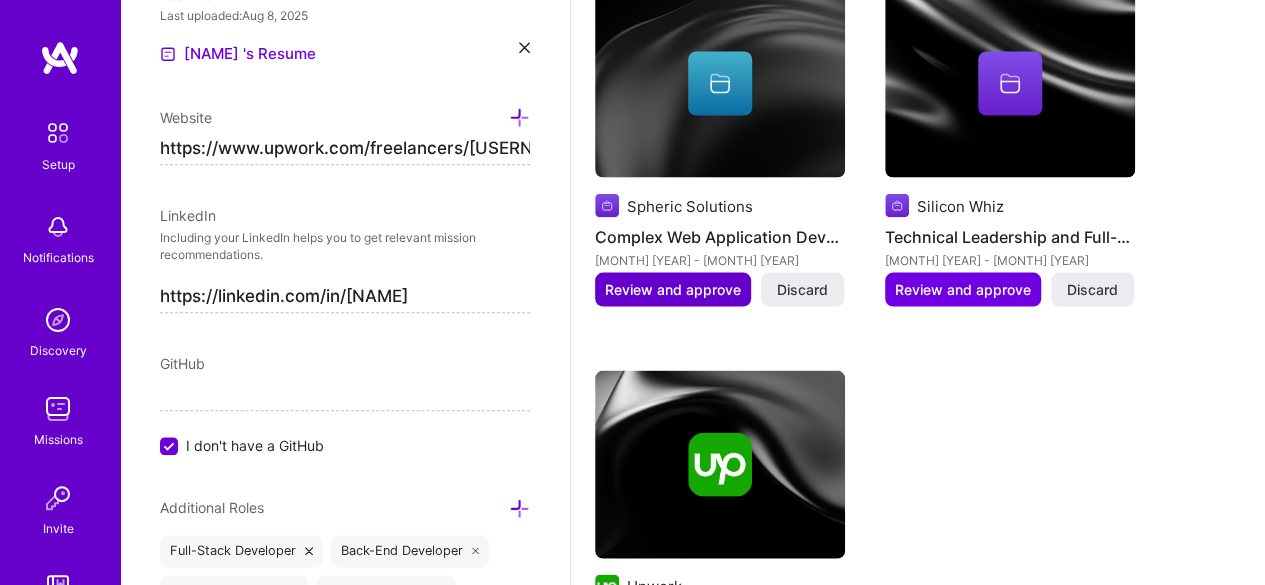 click on "Review and approve" at bounding box center (673, 290) 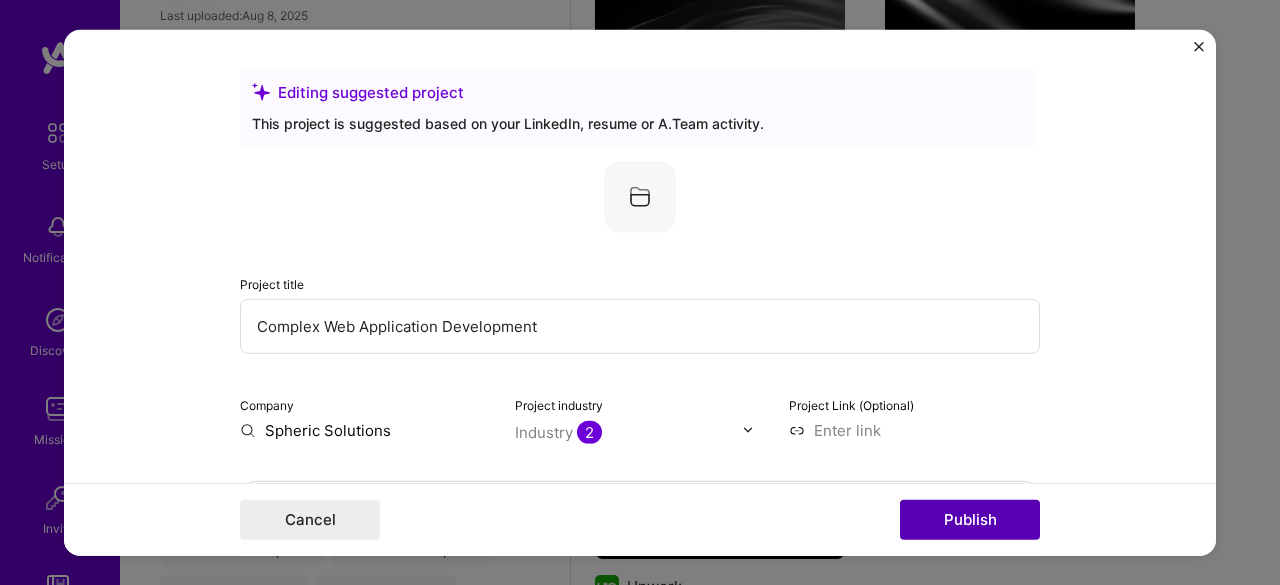 click on "Publish" at bounding box center [970, 520] 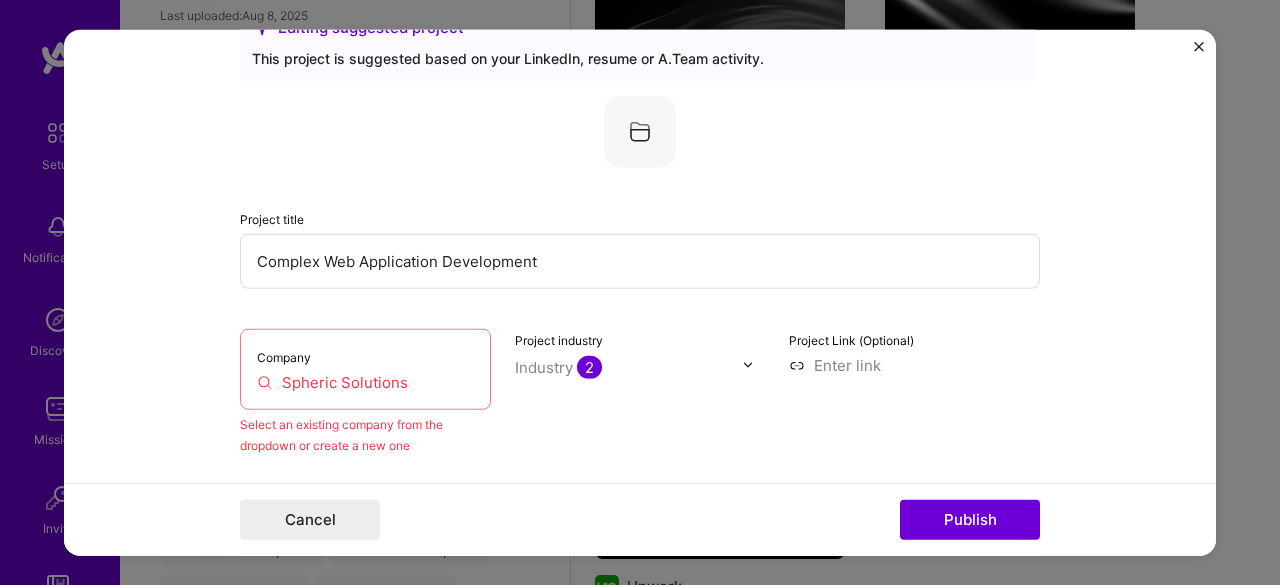 scroll, scrollTop: 131, scrollLeft: 0, axis: vertical 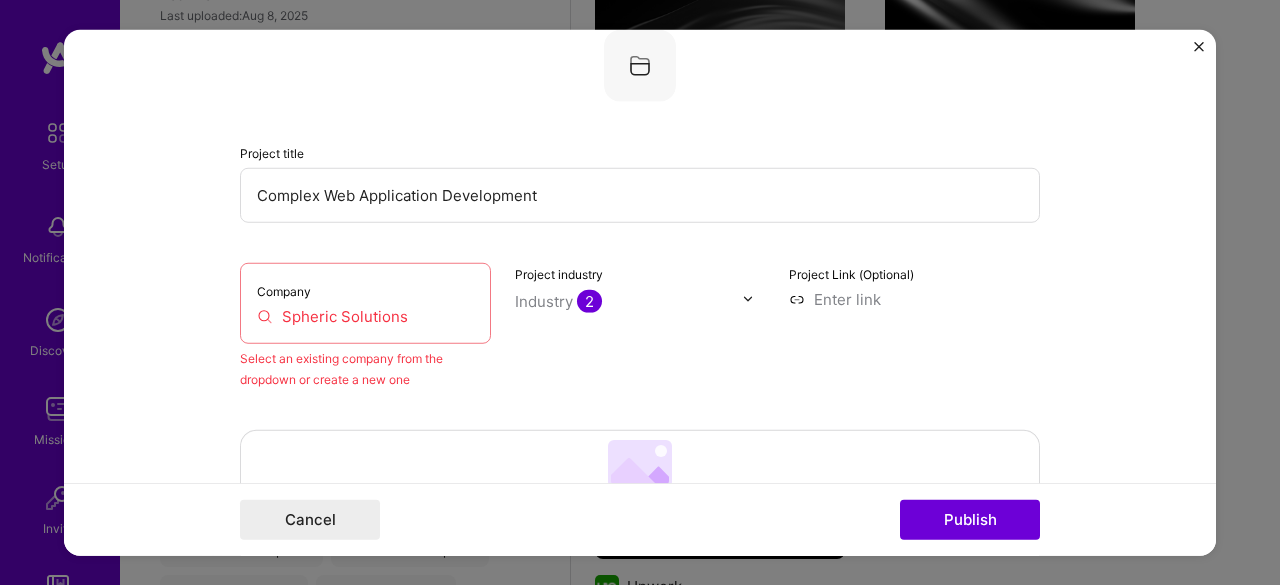 click on "Spheric Solutions" at bounding box center (365, 315) 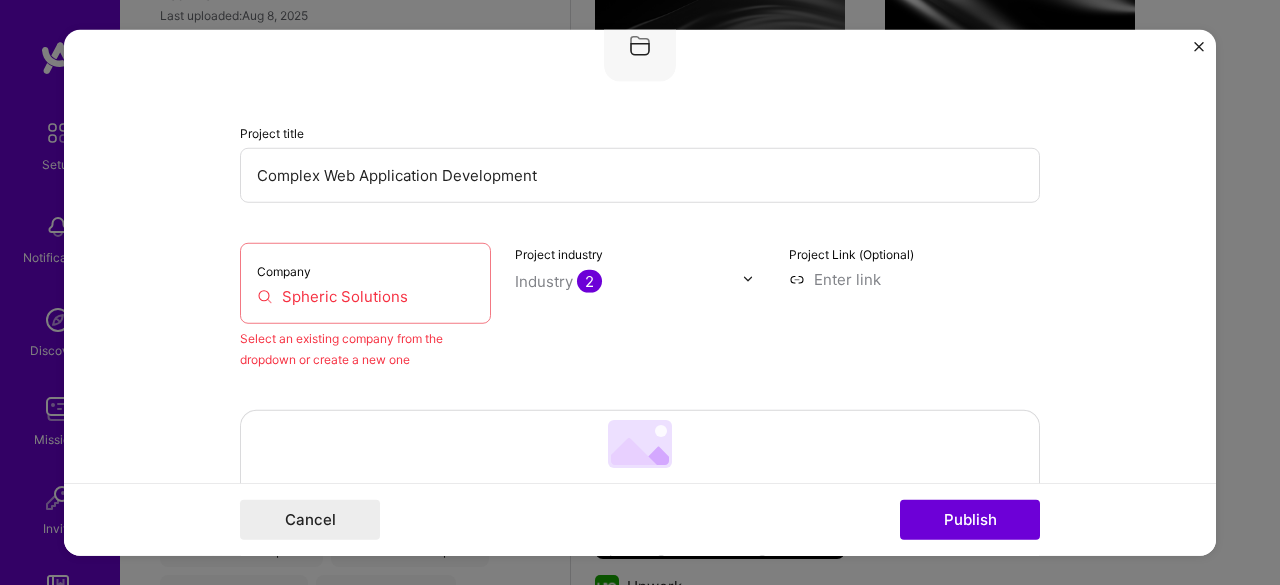scroll, scrollTop: 152, scrollLeft: 0, axis: vertical 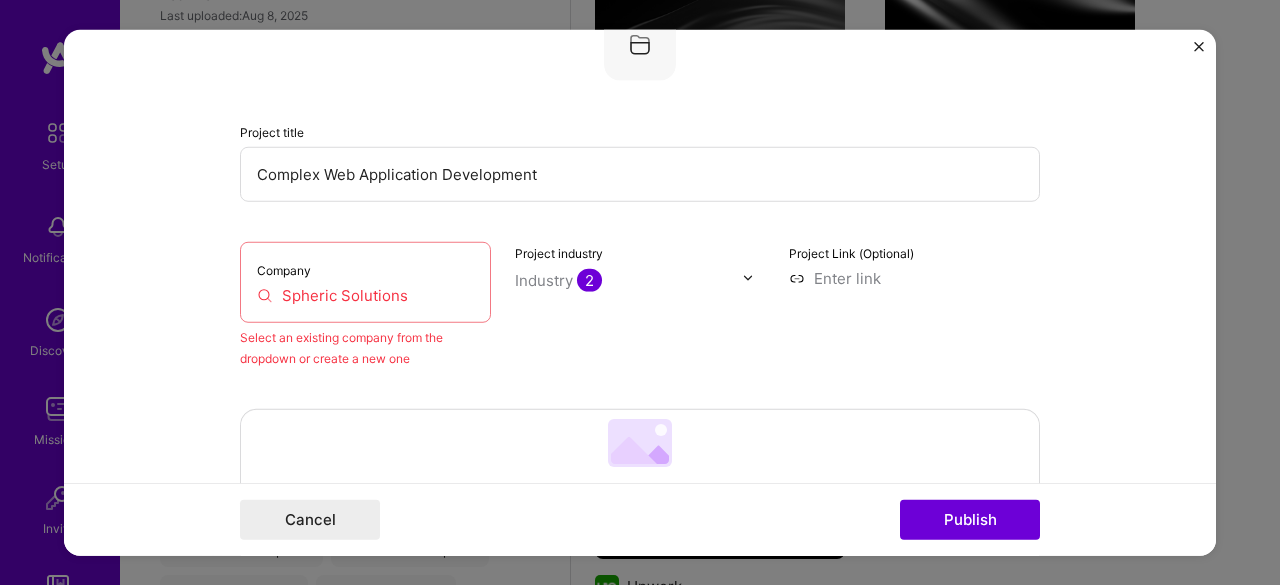 click on "Spheric Solutions" at bounding box center (365, 294) 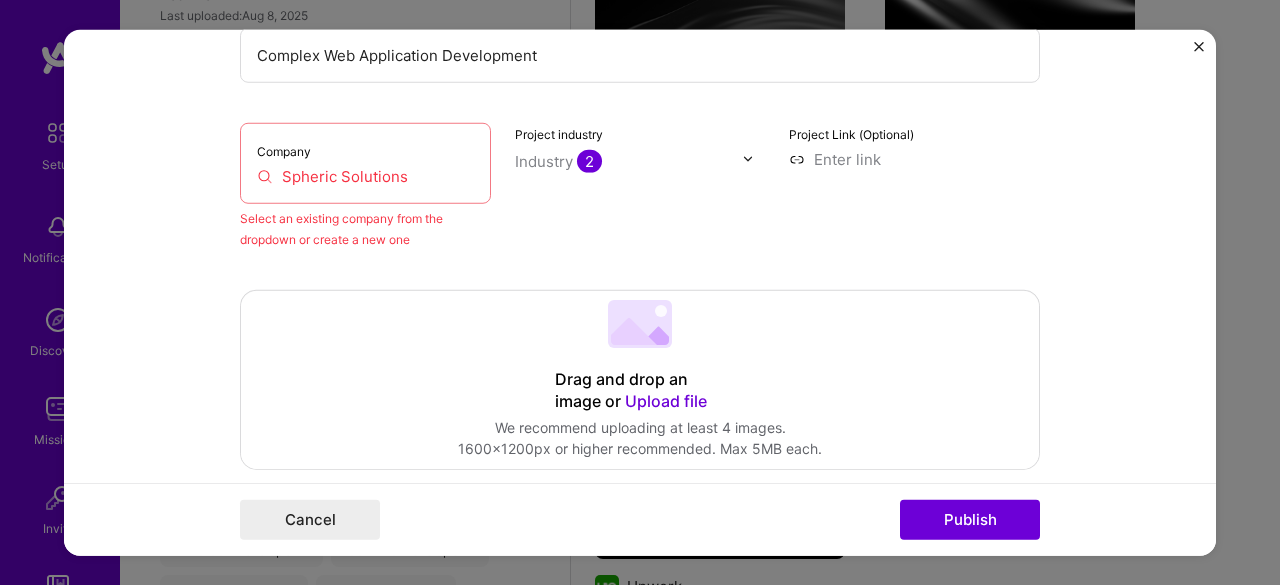 scroll, scrollTop: 268, scrollLeft: 0, axis: vertical 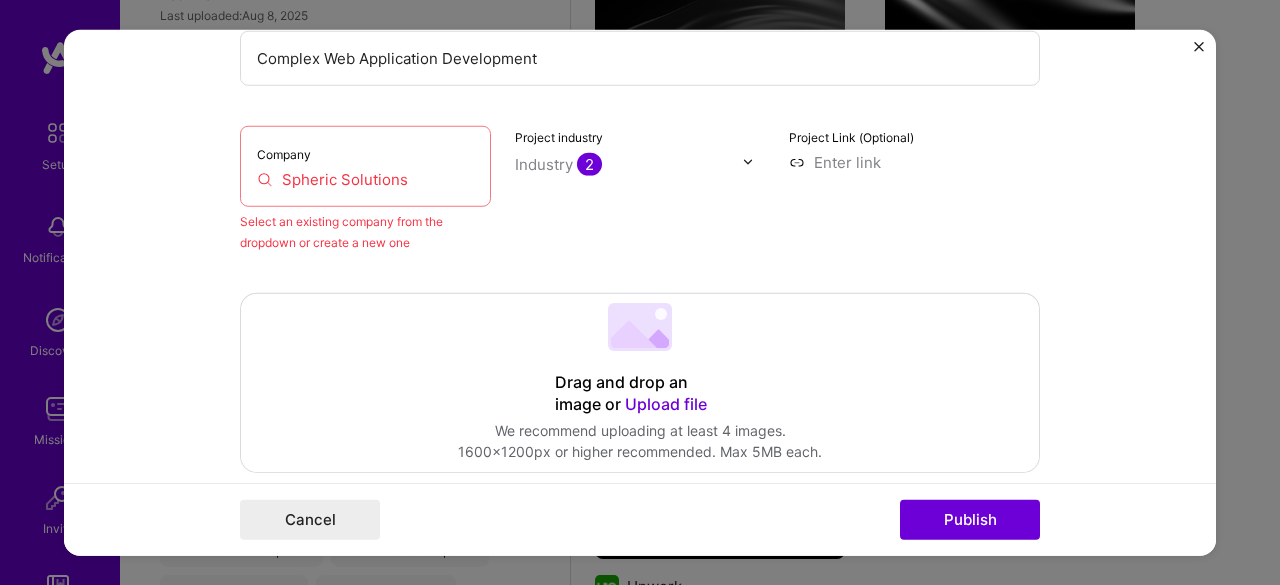 click on "Spheric Solutions" at bounding box center [365, 178] 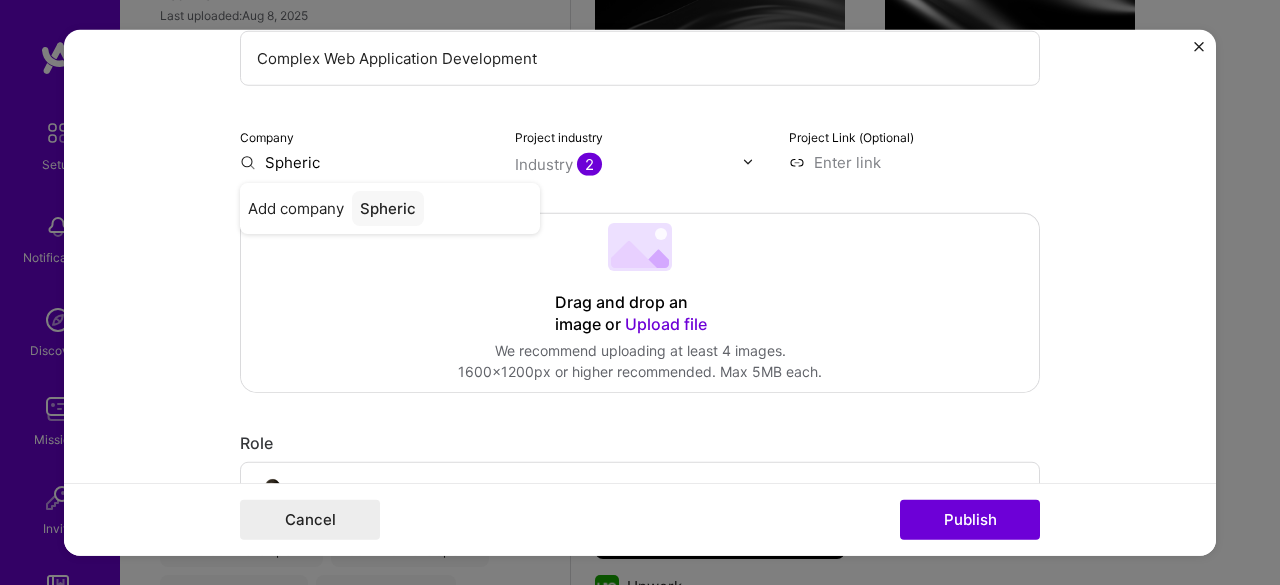 type on "Spheric" 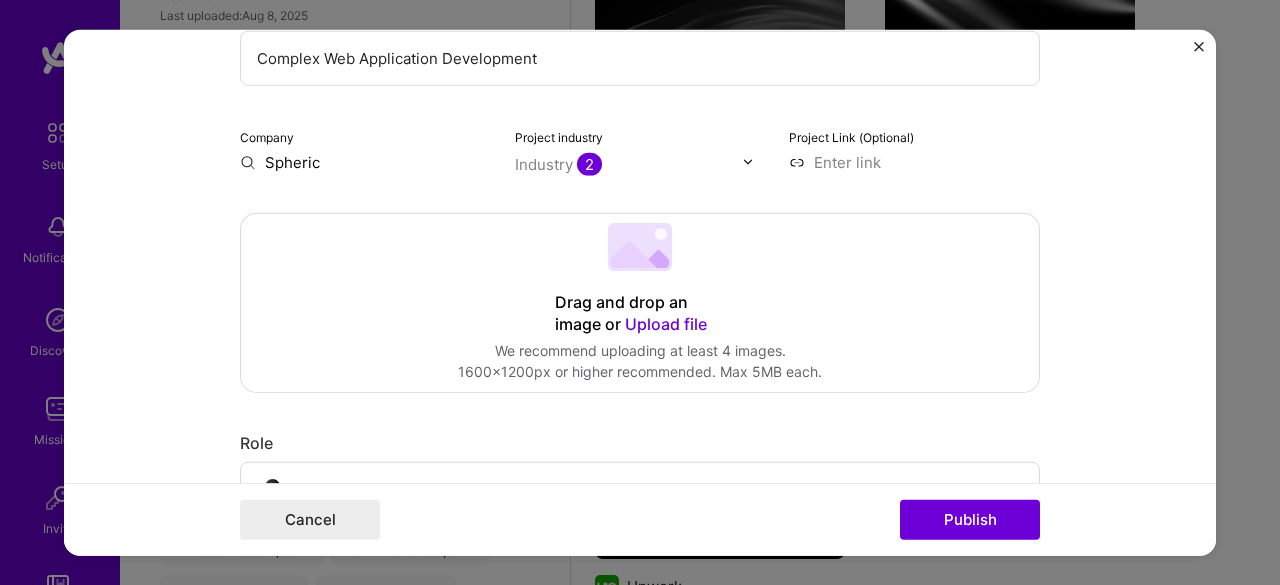 click at bounding box center (1199, 46) 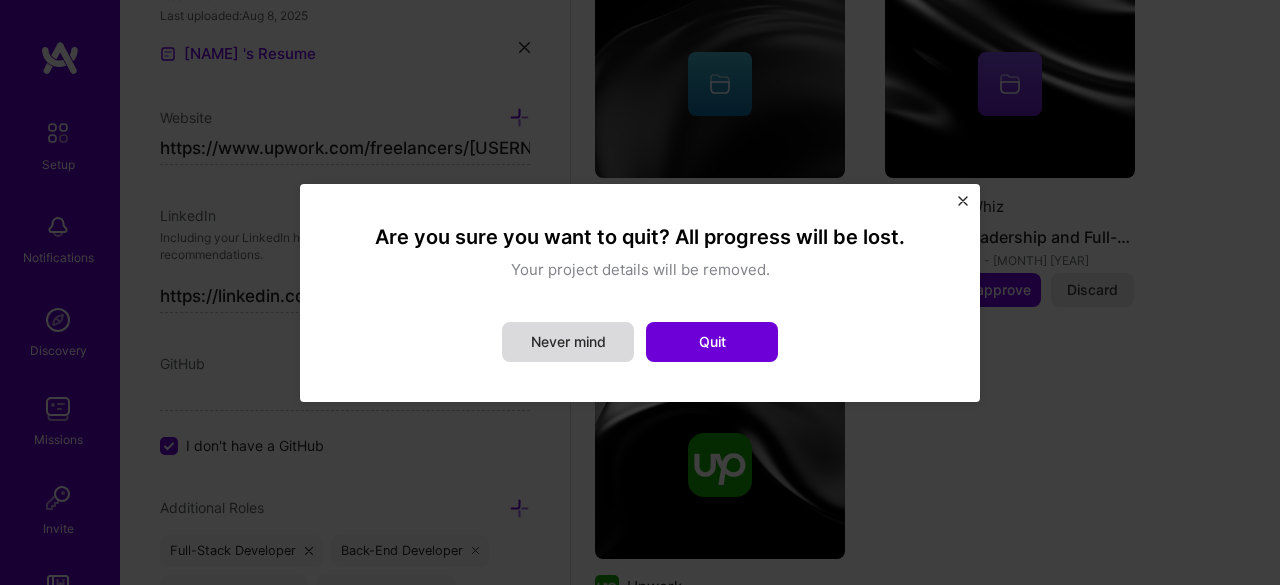 click on "Never mind" at bounding box center [568, 342] 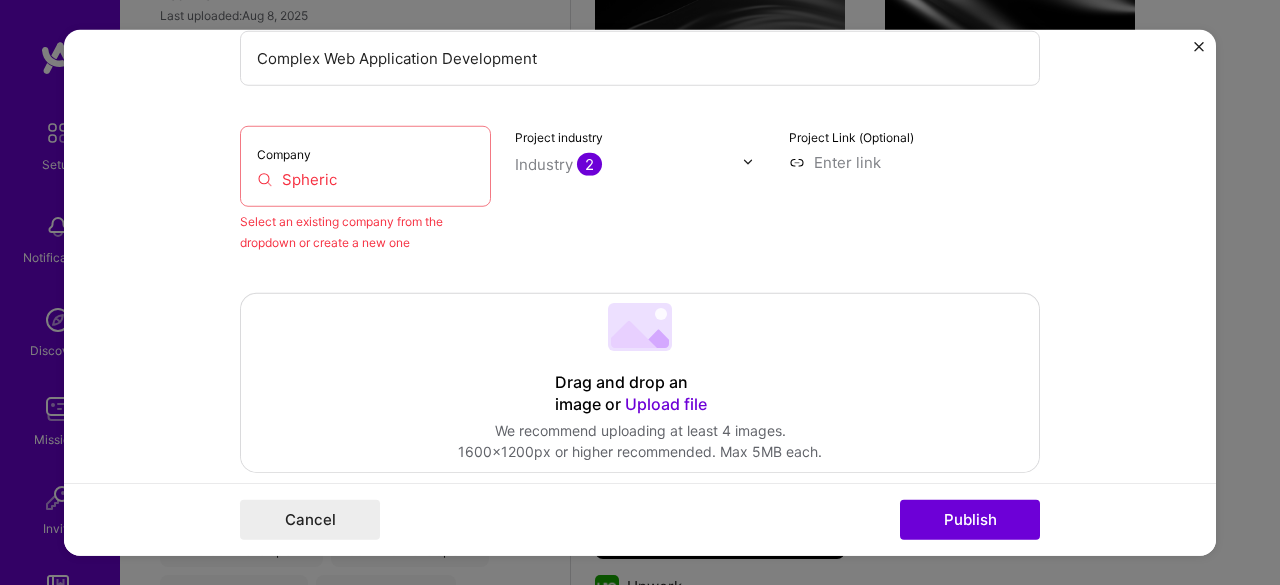 click at bounding box center (1199, 51) 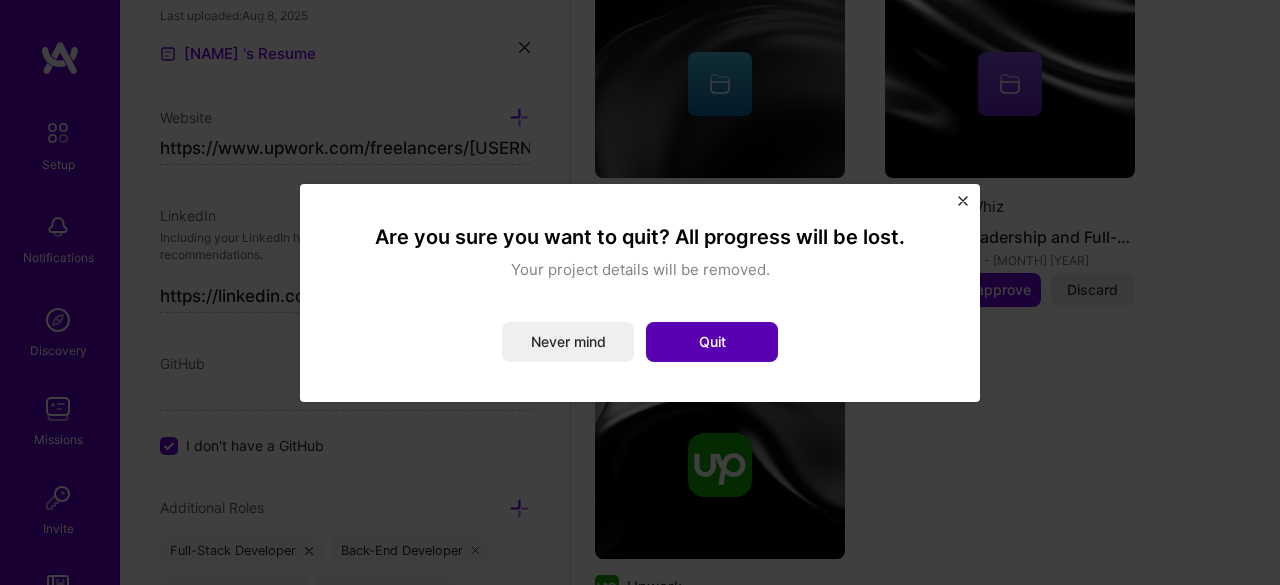 click on "Quit" at bounding box center [712, 342] 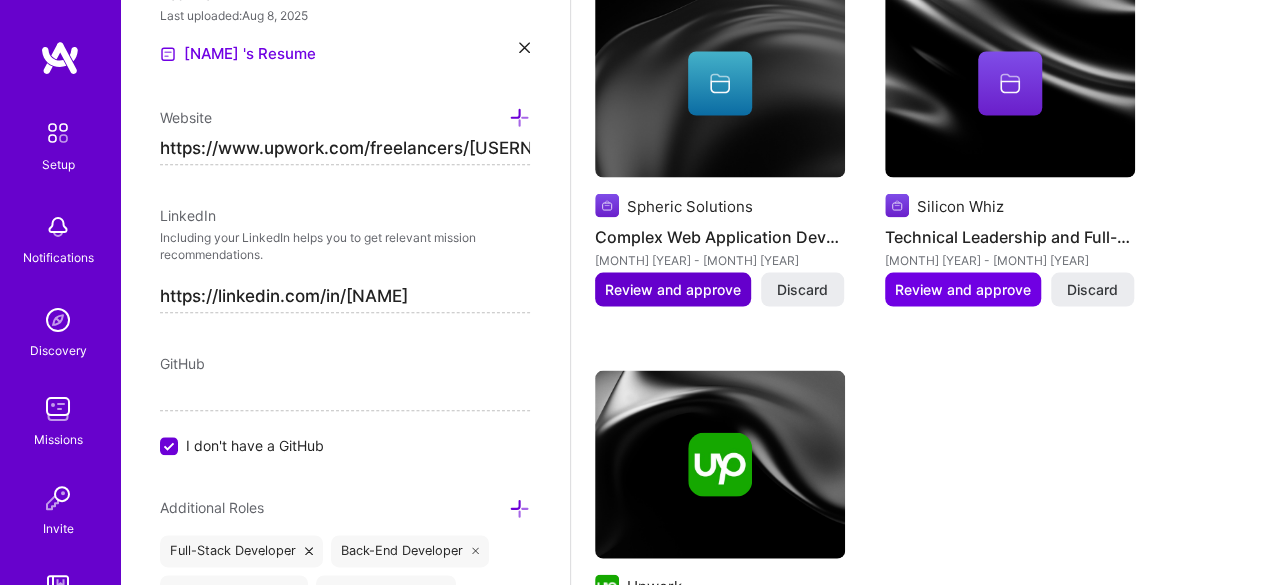 click on "Review and approve" at bounding box center (673, 290) 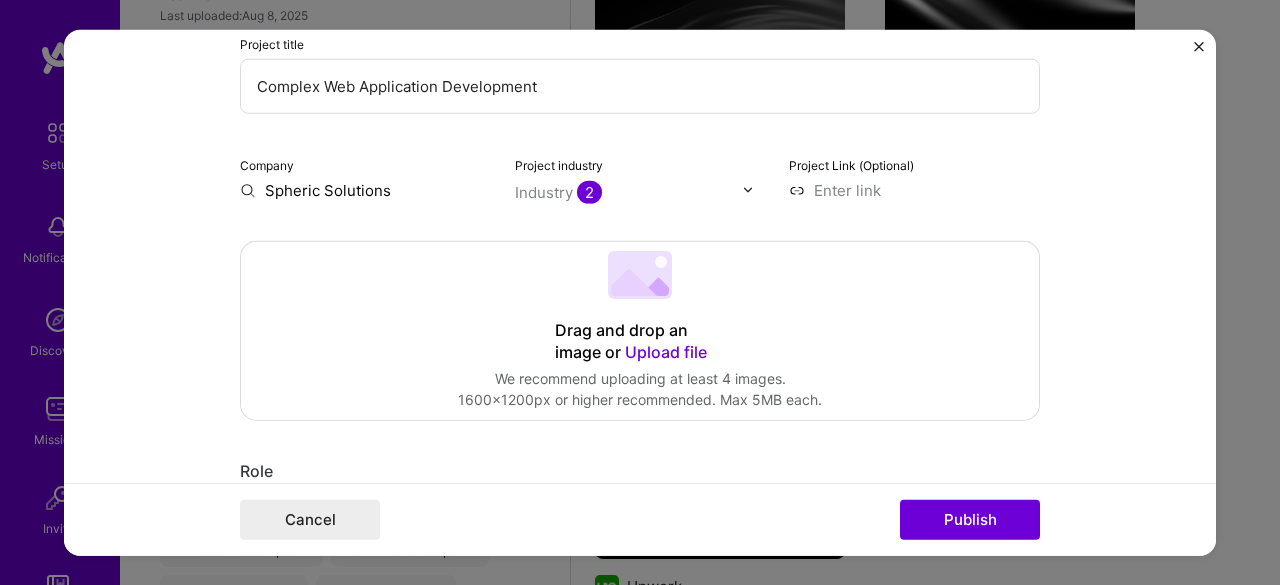 scroll, scrollTop: 239, scrollLeft: 0, axis: vertical 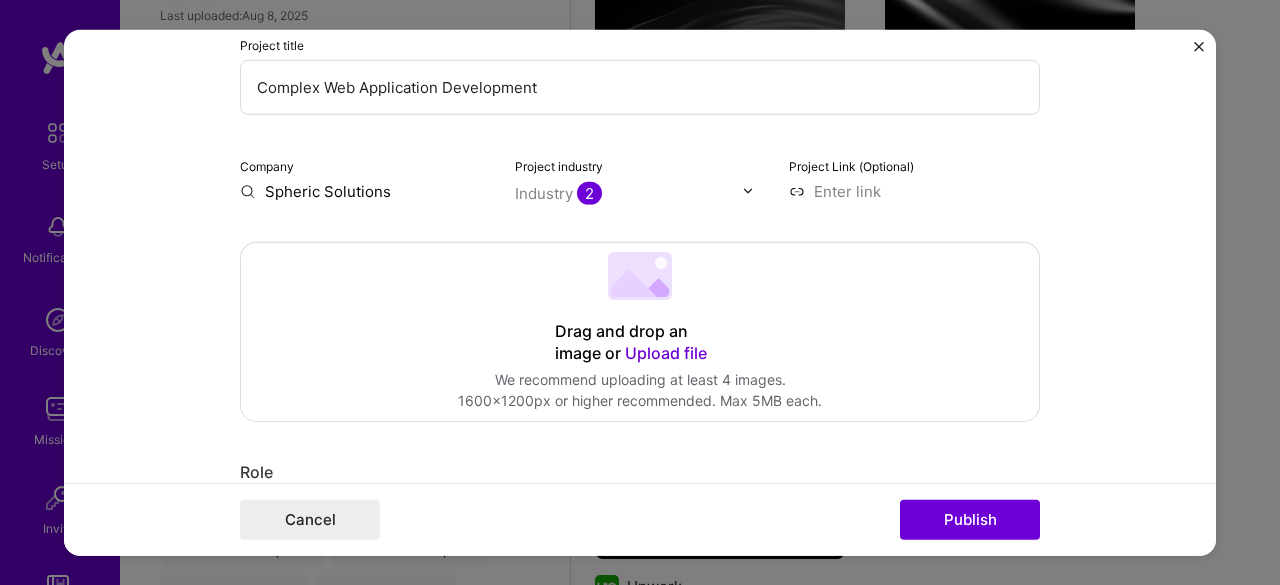 click on "Spheric Solutions" at bounding box center (365, 190) 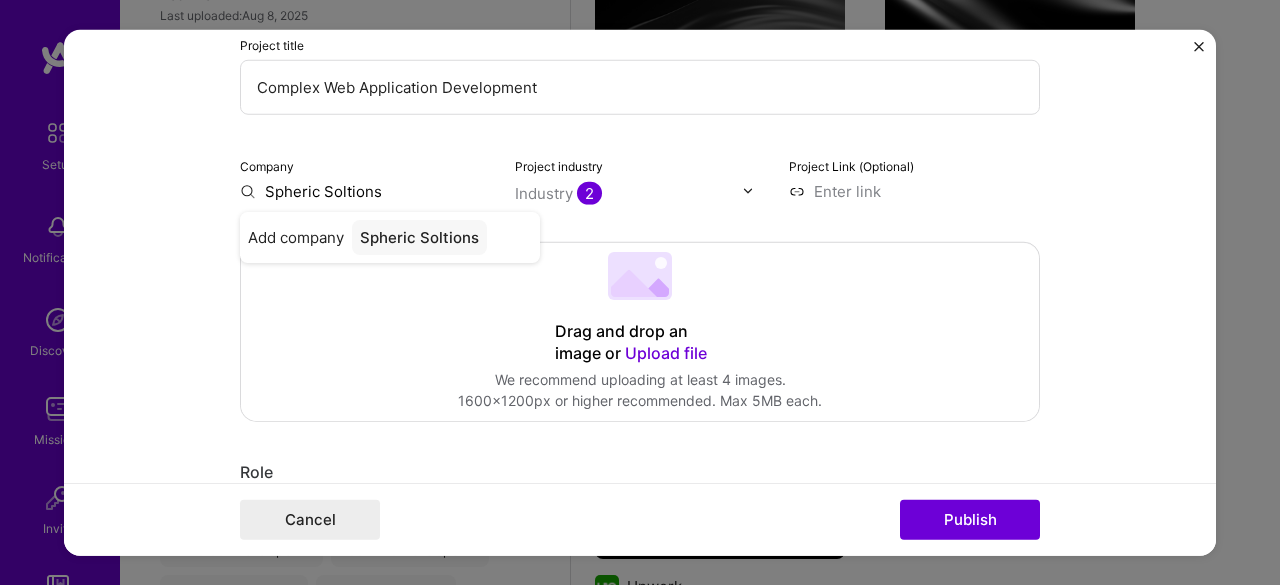 click on "Spheric Soltions" at bounding box center [365, 190] 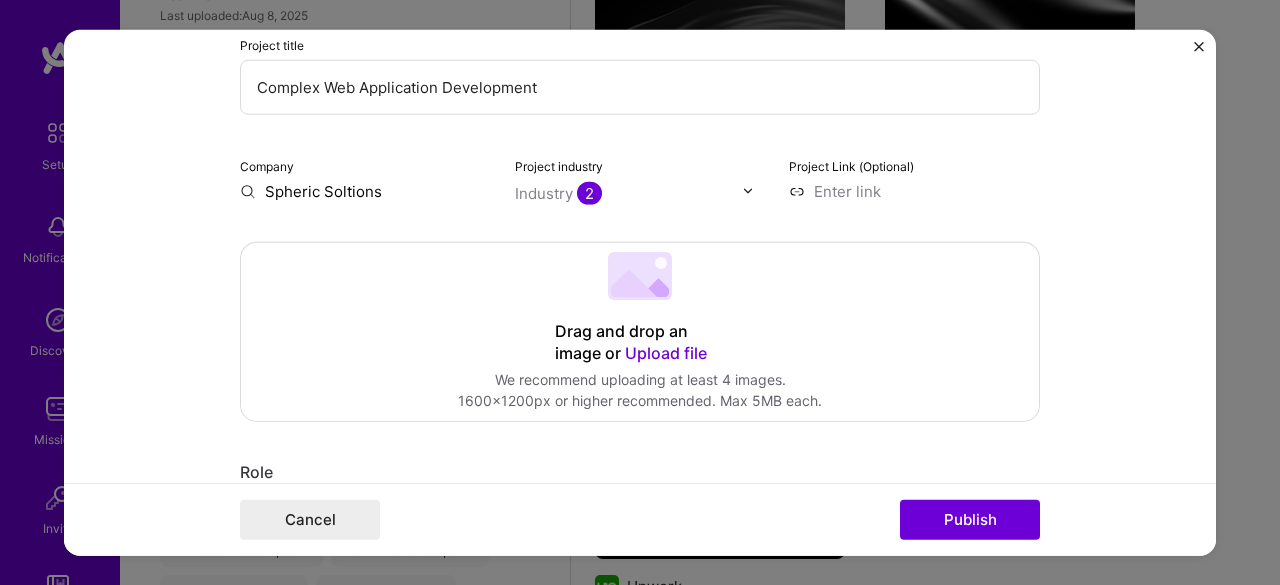 click on "Spheric Soltions" at bounding box center (365, 190) 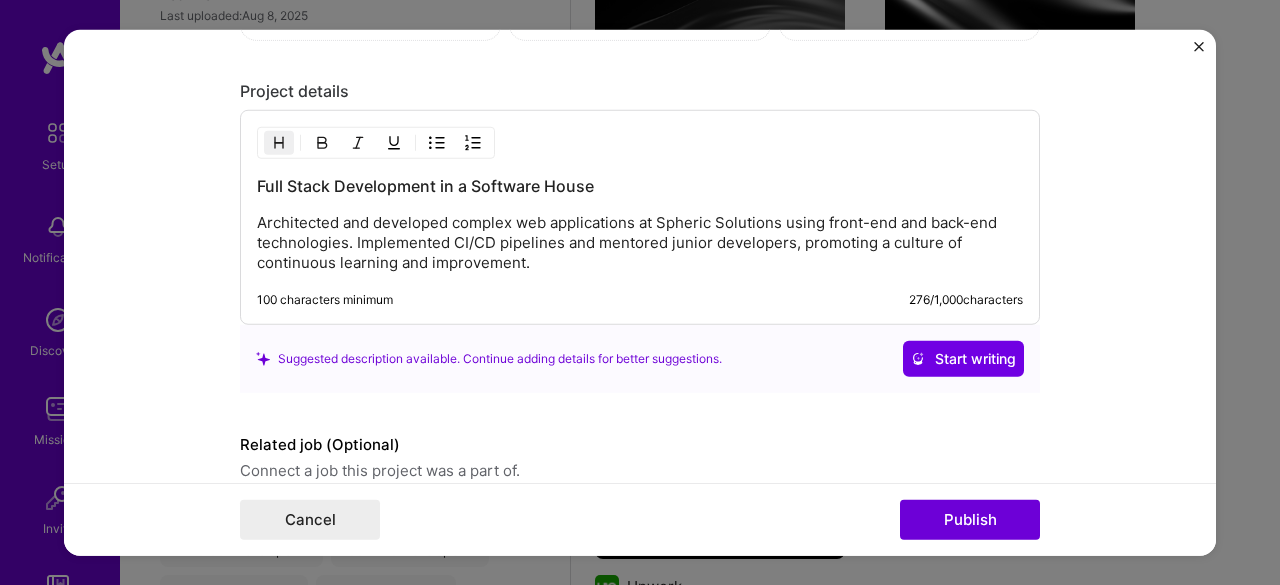 scroll, scrollTop: 1790, scrollLeft: 0, axis: vertical 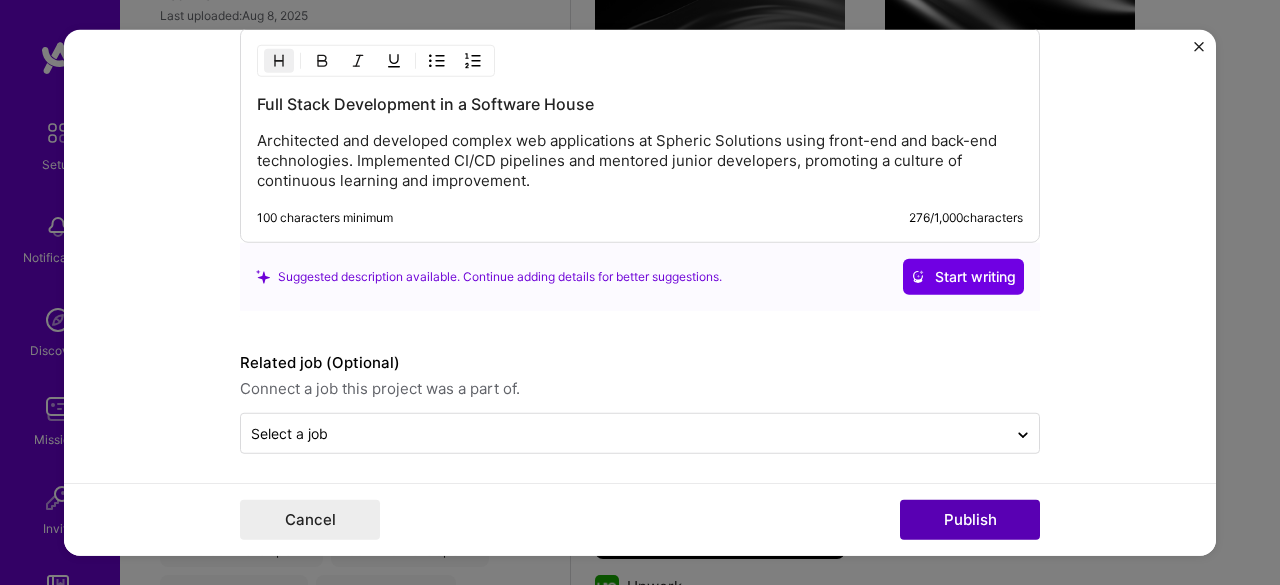 click on "Publish" at bounding box center (970, 520) 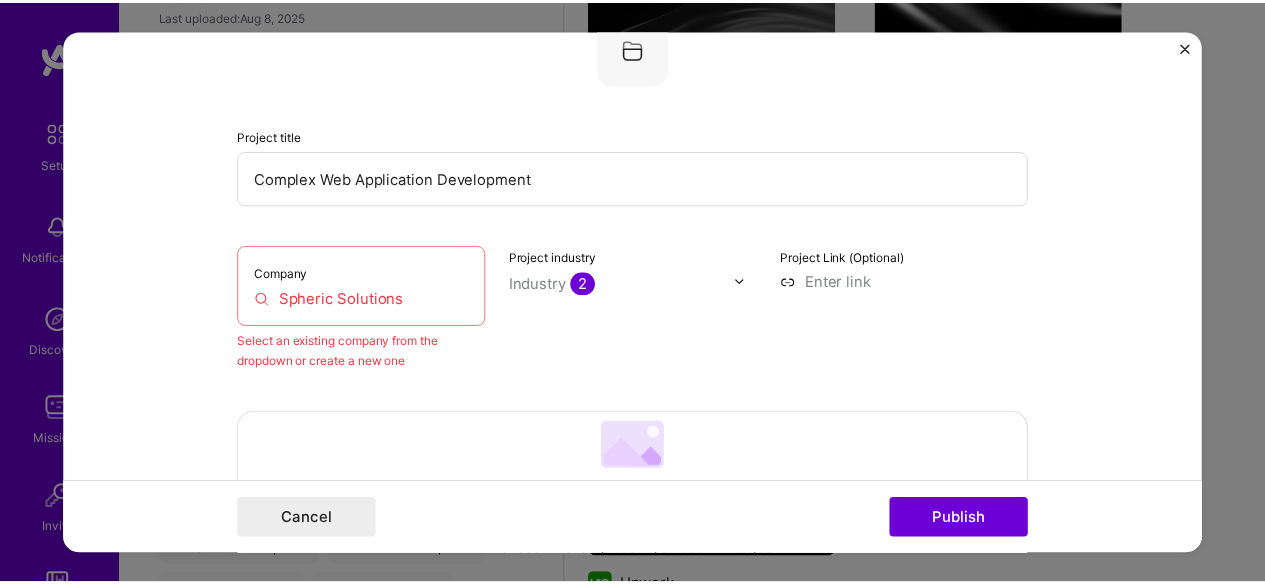 scroll, scrollTop: 131, scrollLeft: 0, axis: vertical 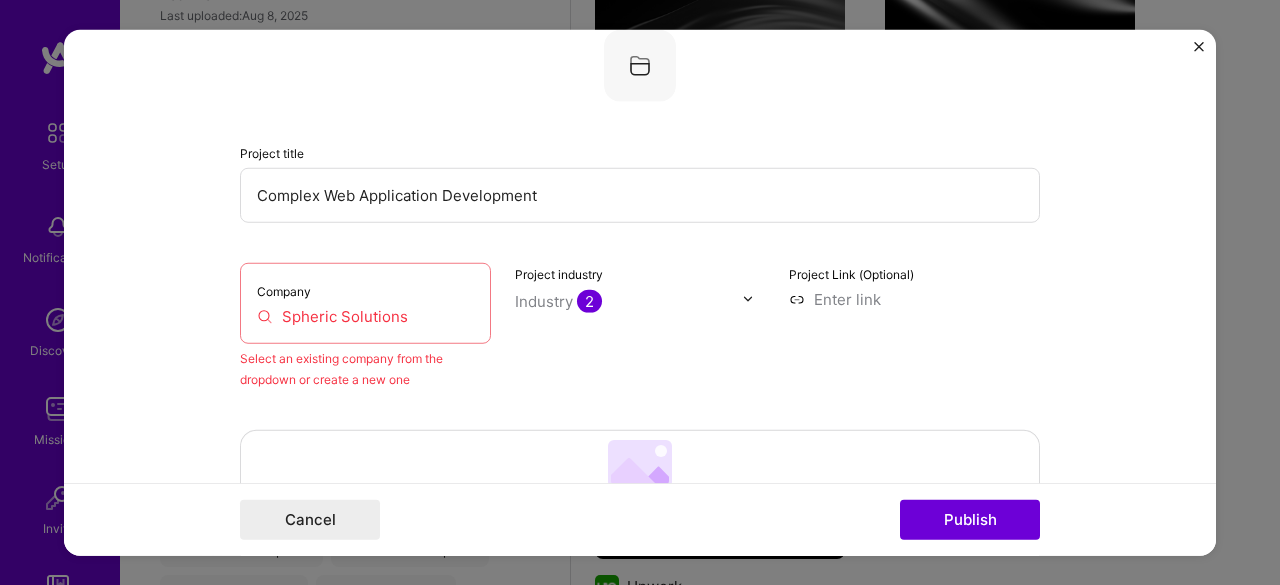 click on "Spheric Solutions" at bounding box center [365, 315] 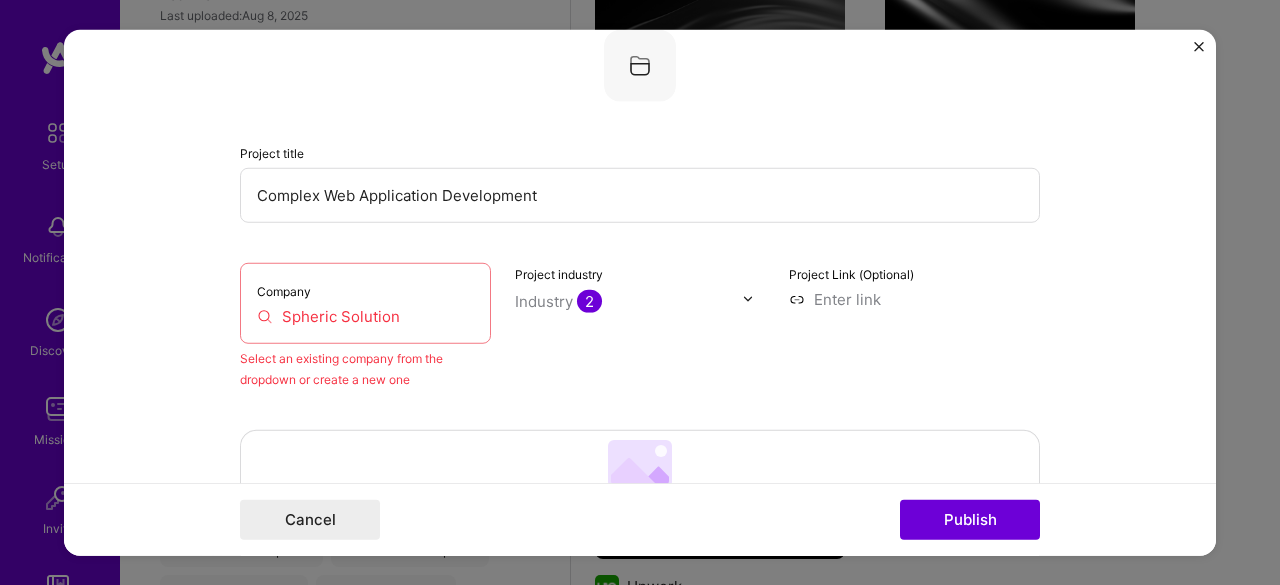 click on "Company Spheric Solution" at bounding box center (365, 302) 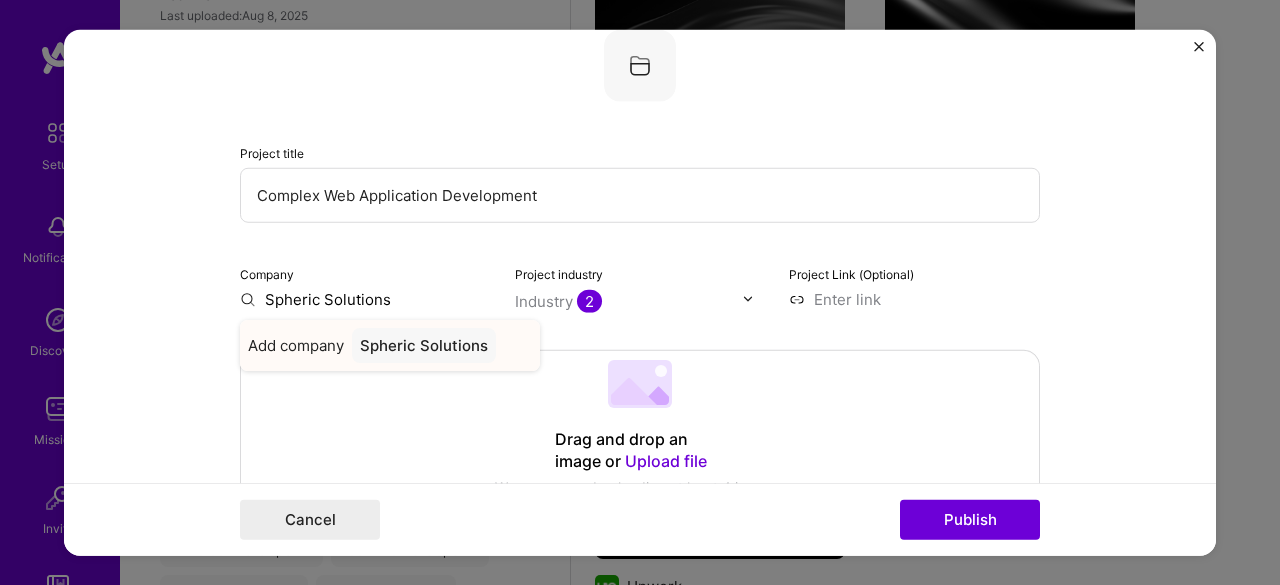 type on "Spheric Solutions" 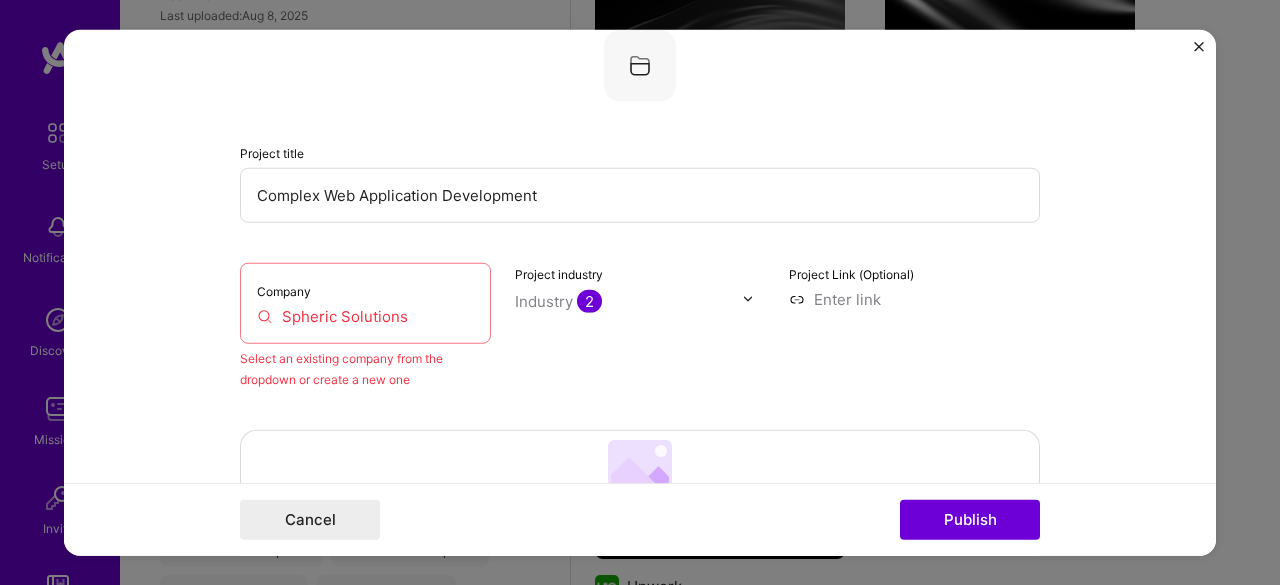 click on "Company Spheric Solutions
Select an existing company from the dropdown or create a new one" at bounding box center [365, 325] 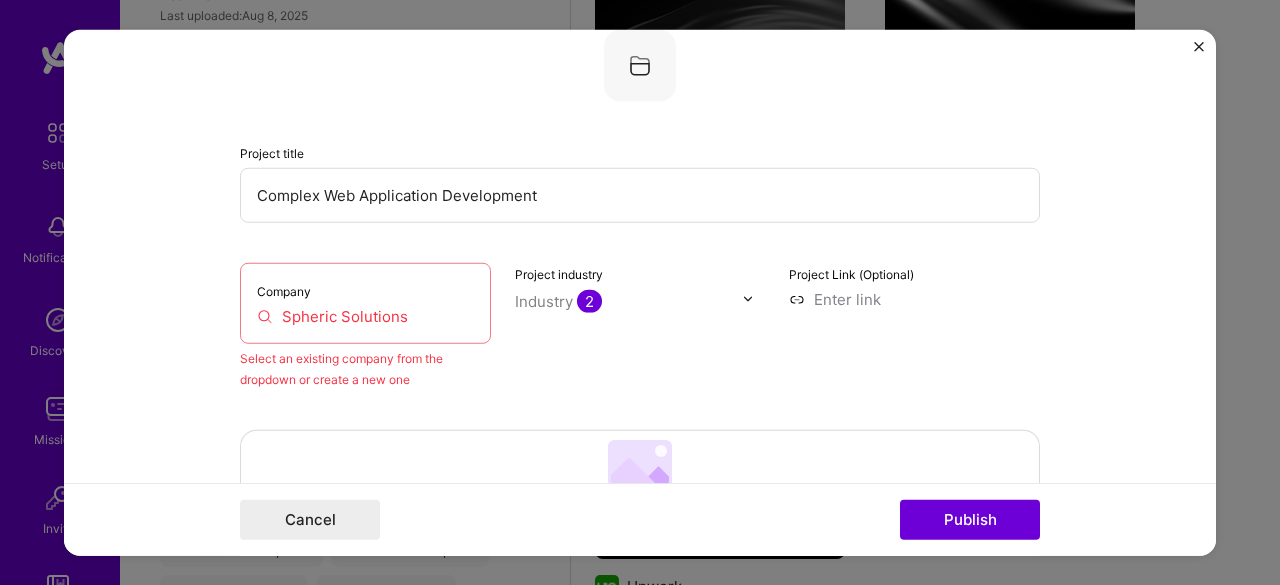 click at bounding box center (1199, 46) 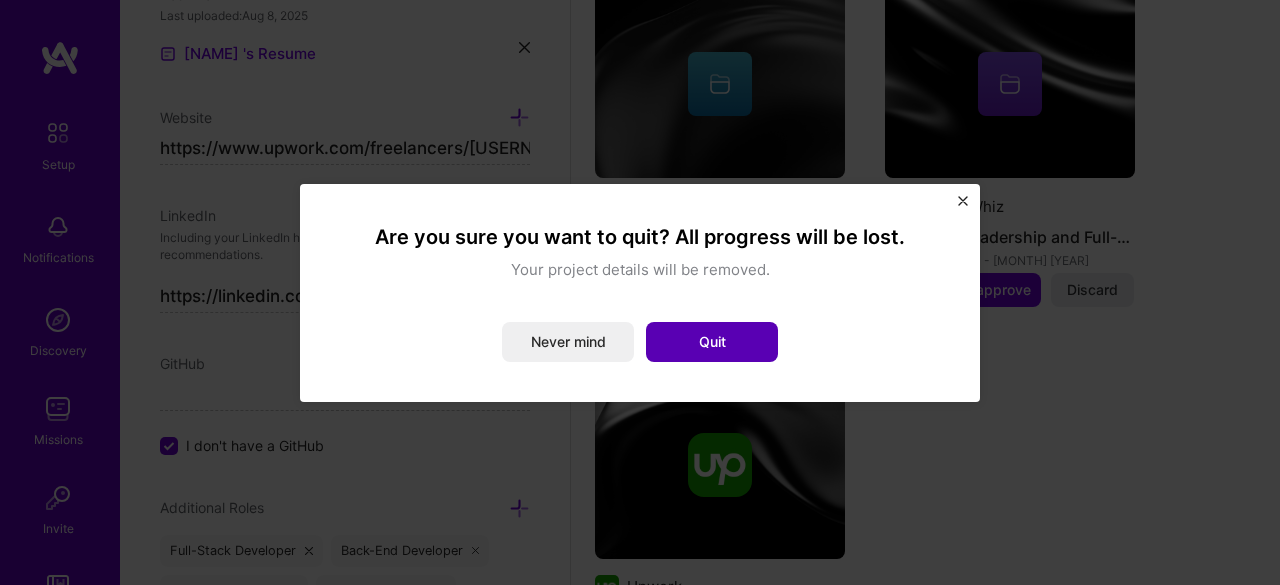click on "Quit" at bounding box center [712, 342] 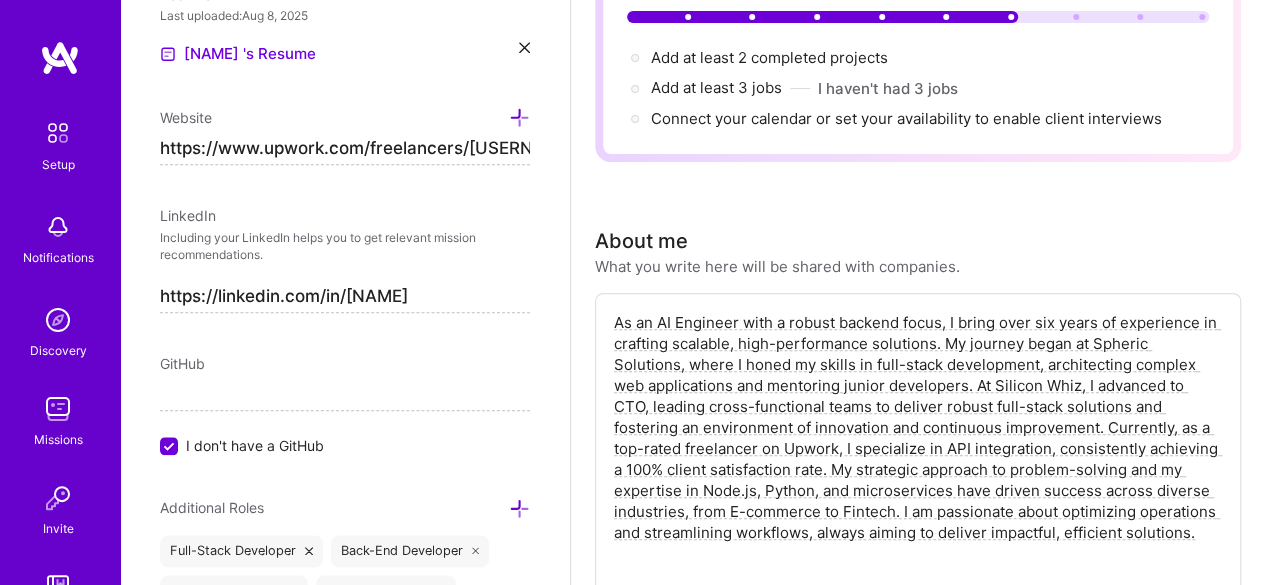 scroll, scrollTop: 0, scrollLeft: 0, axis: both 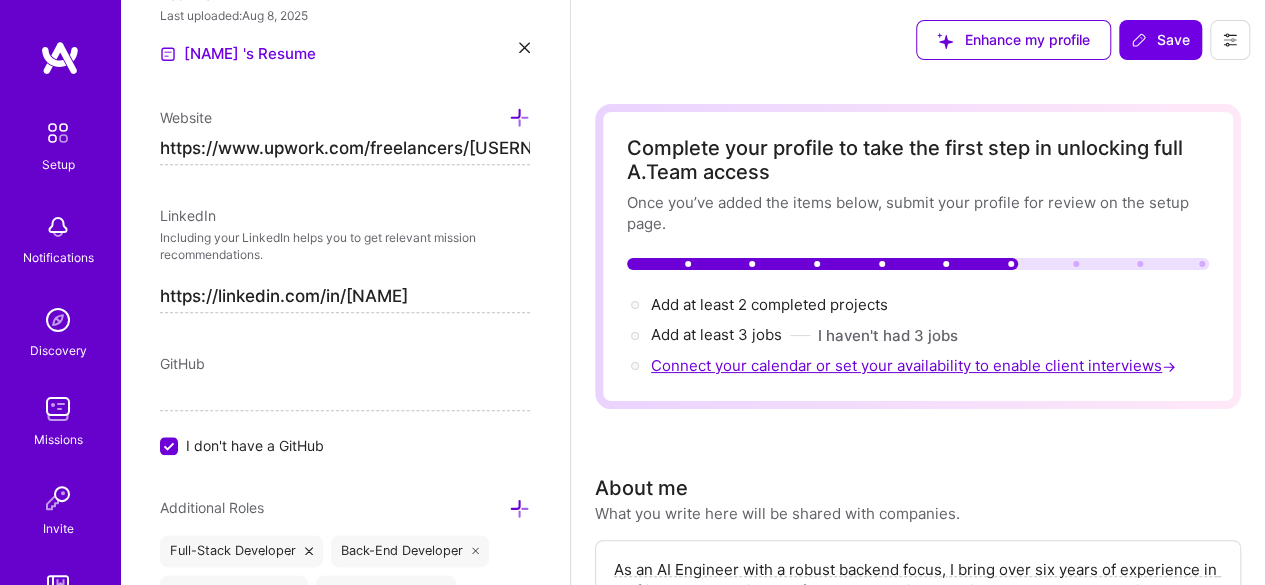 click on "Connect your calendar or set your availability to enable client interviews  →" at bounding box center (915, 365) 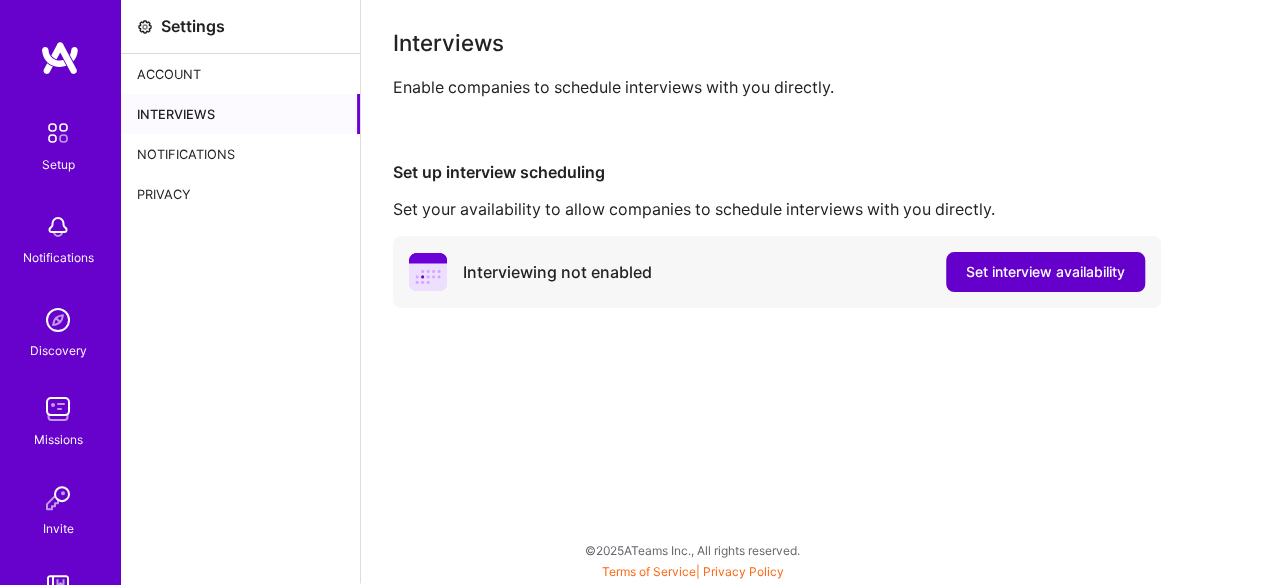 click on "Set interview availability" at bounding box center (1045, 272) 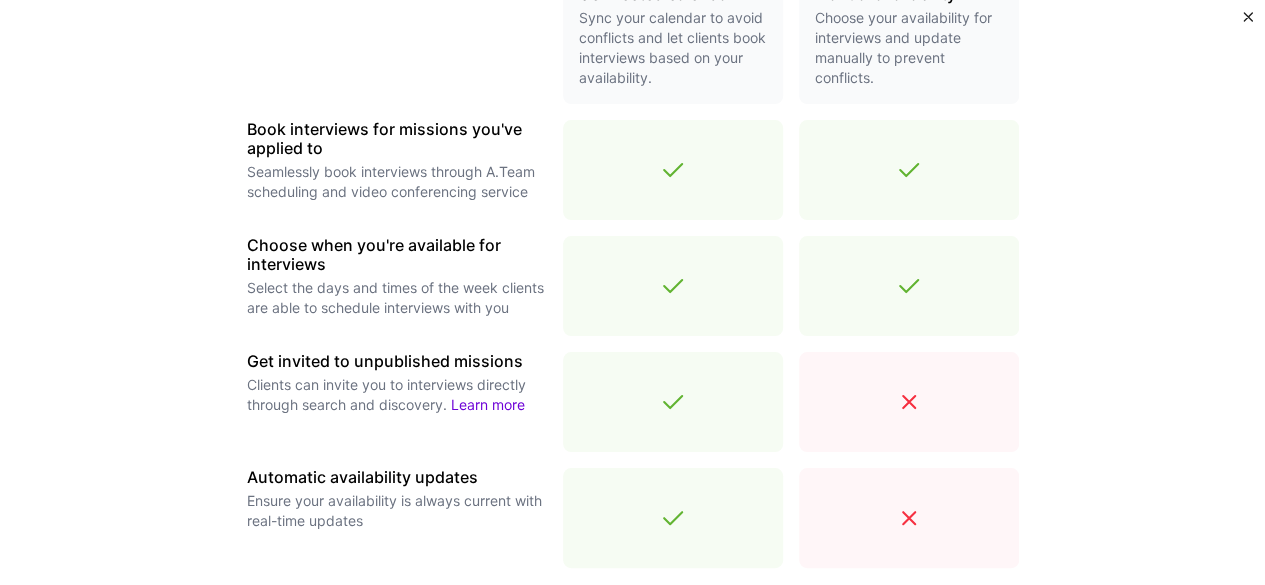 scroll, scrollTop: 816, scrollLeft: 0, axis: vertical 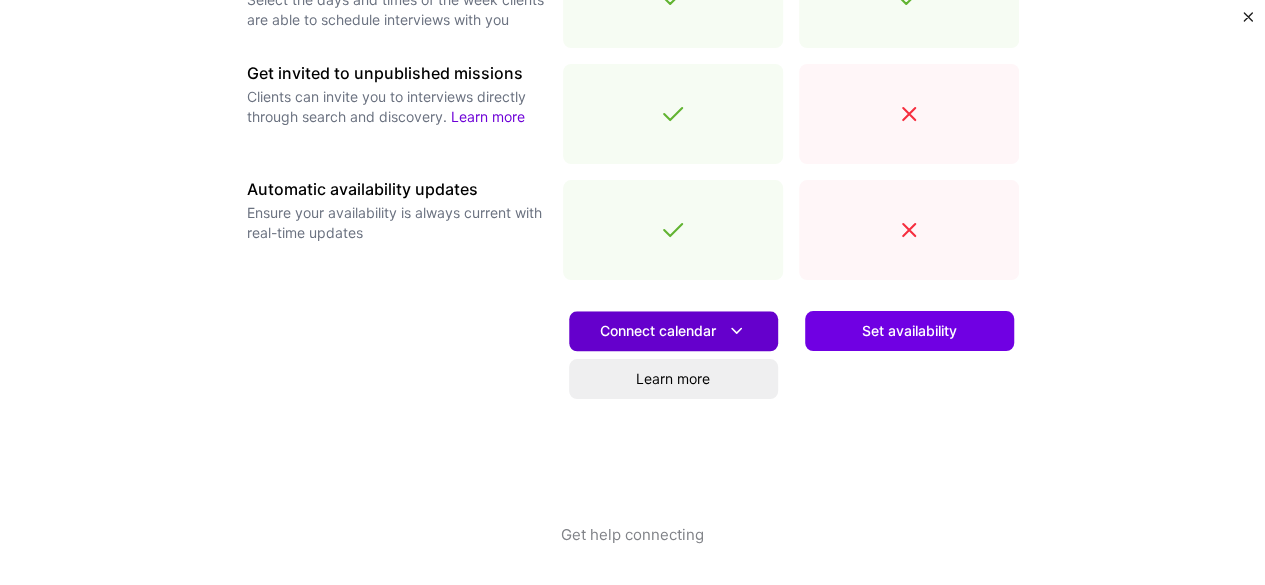 click on "Connect calendar" at bounding box center [673, 330] 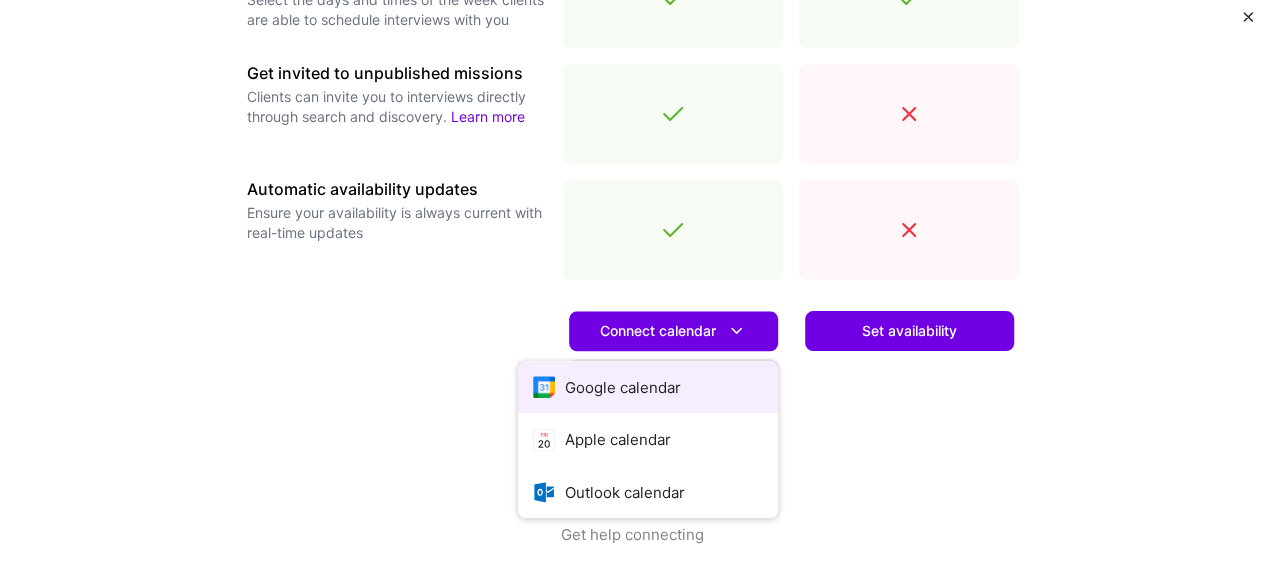 click on "Google calendar" at bounding box center (648, 387) 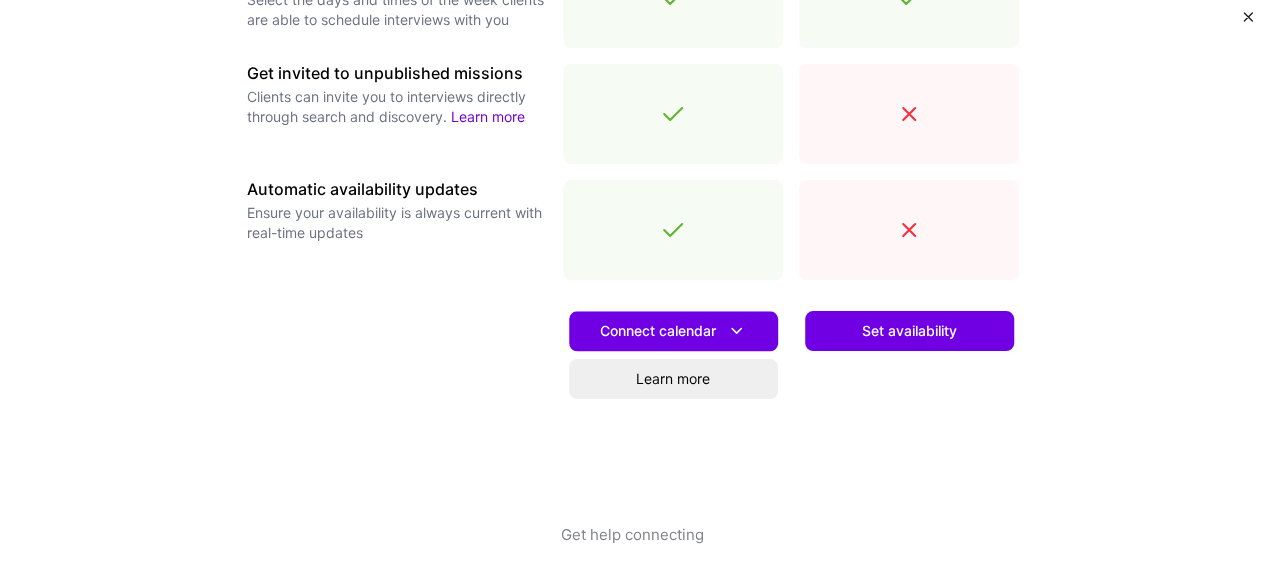 scroll, scrollTop: 0, scrollLeft: 0, axis: both 